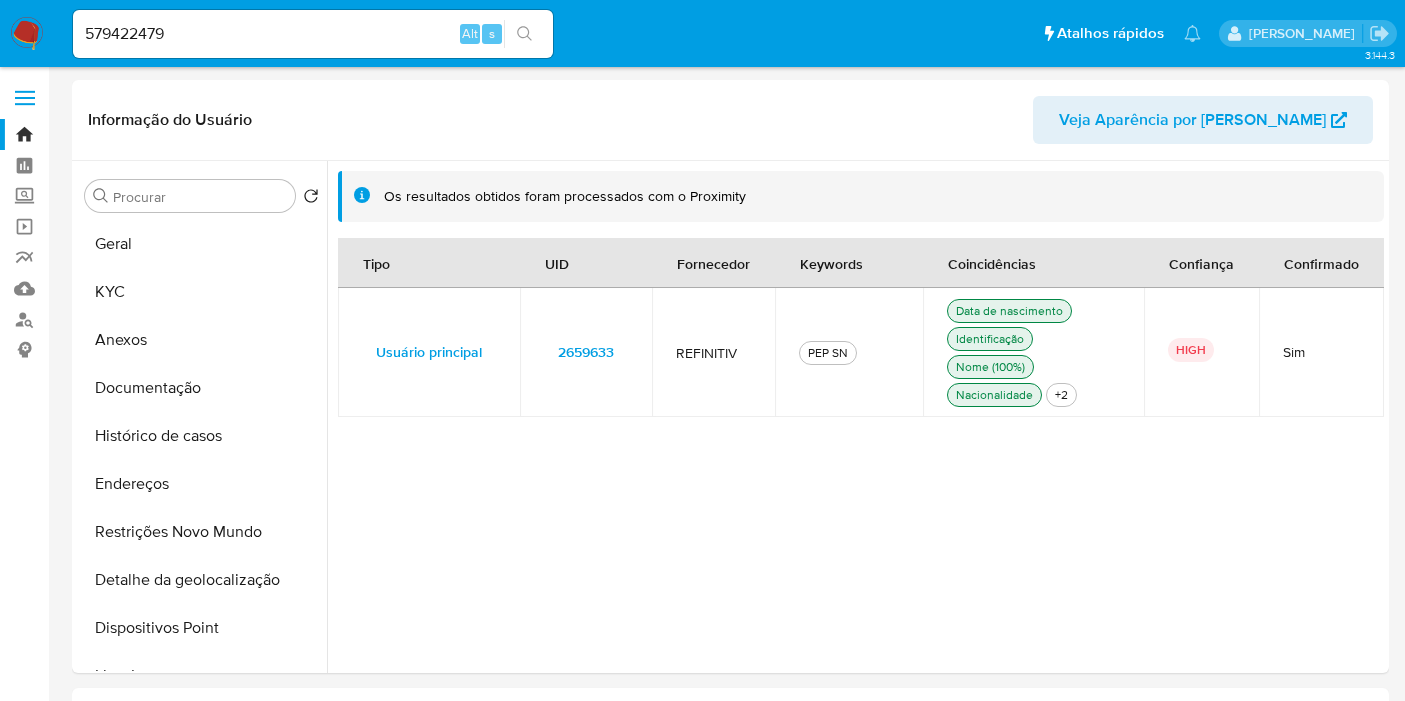 select on "10" 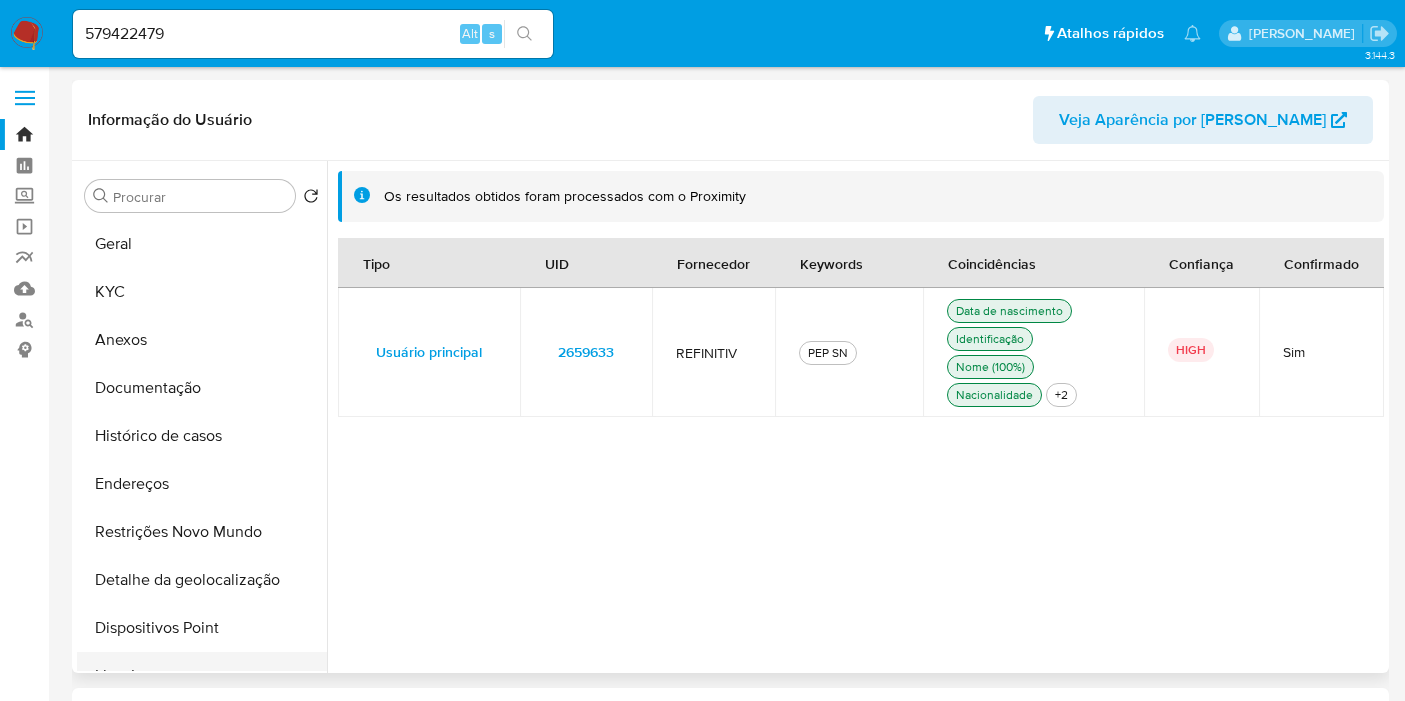 scroll, scrollTop: 0, scrollLeft: 0, axis: both 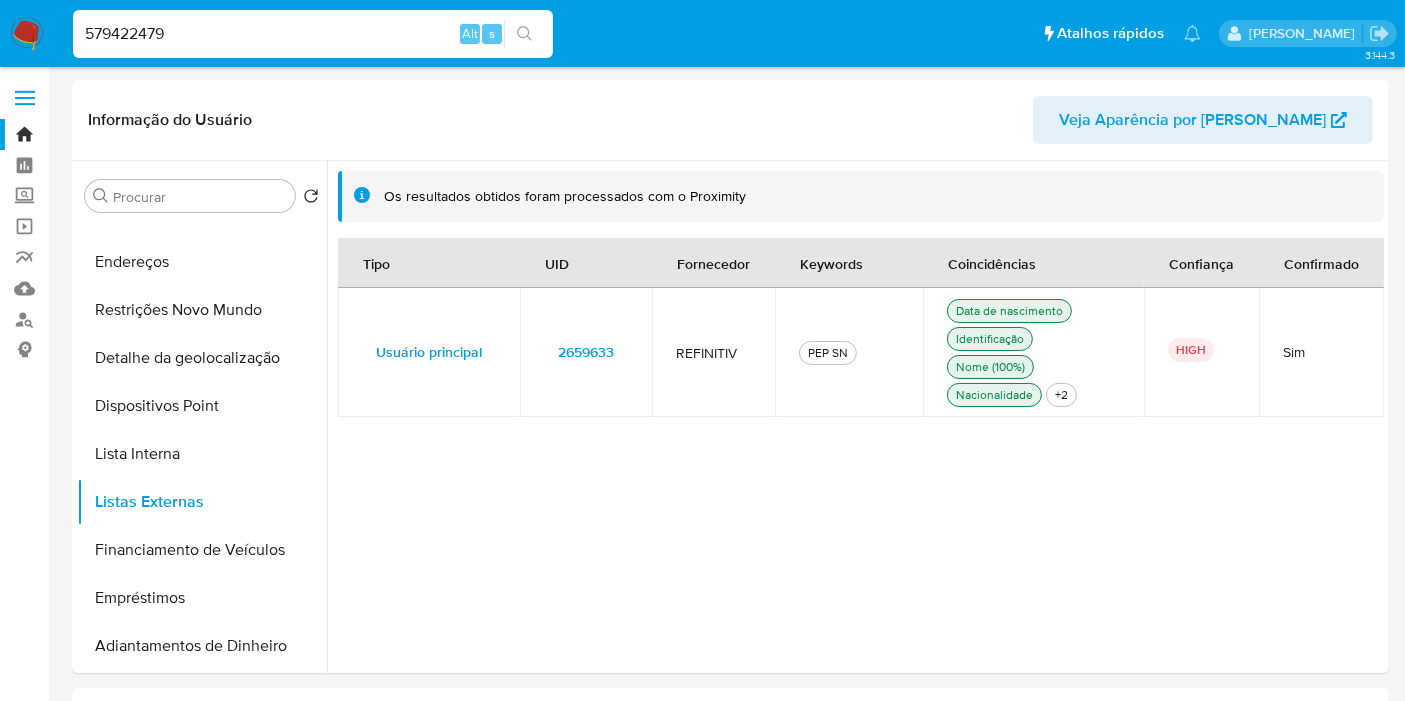 drag, startPoint x: 252, startPoint y: 21, endPoint x: 294, endPoint y: 30, distance: 42.953465 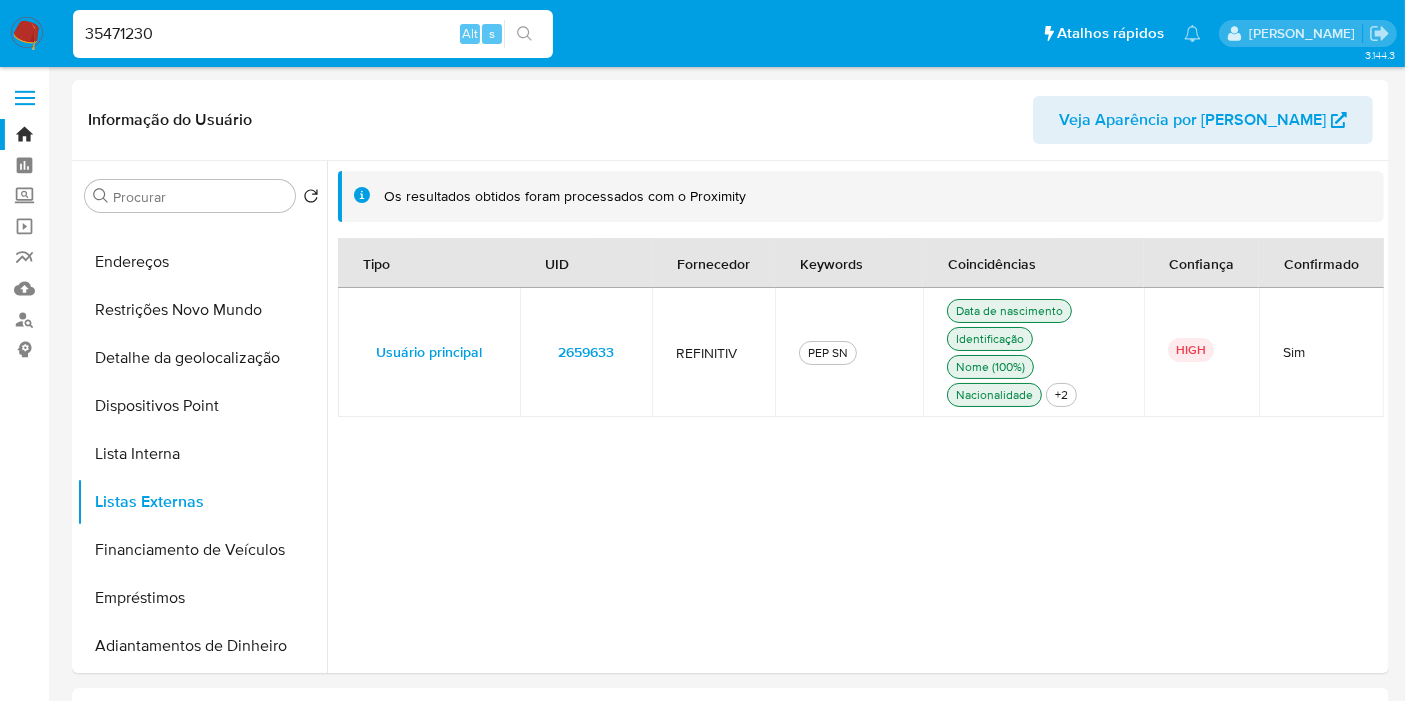 type on "35471230" 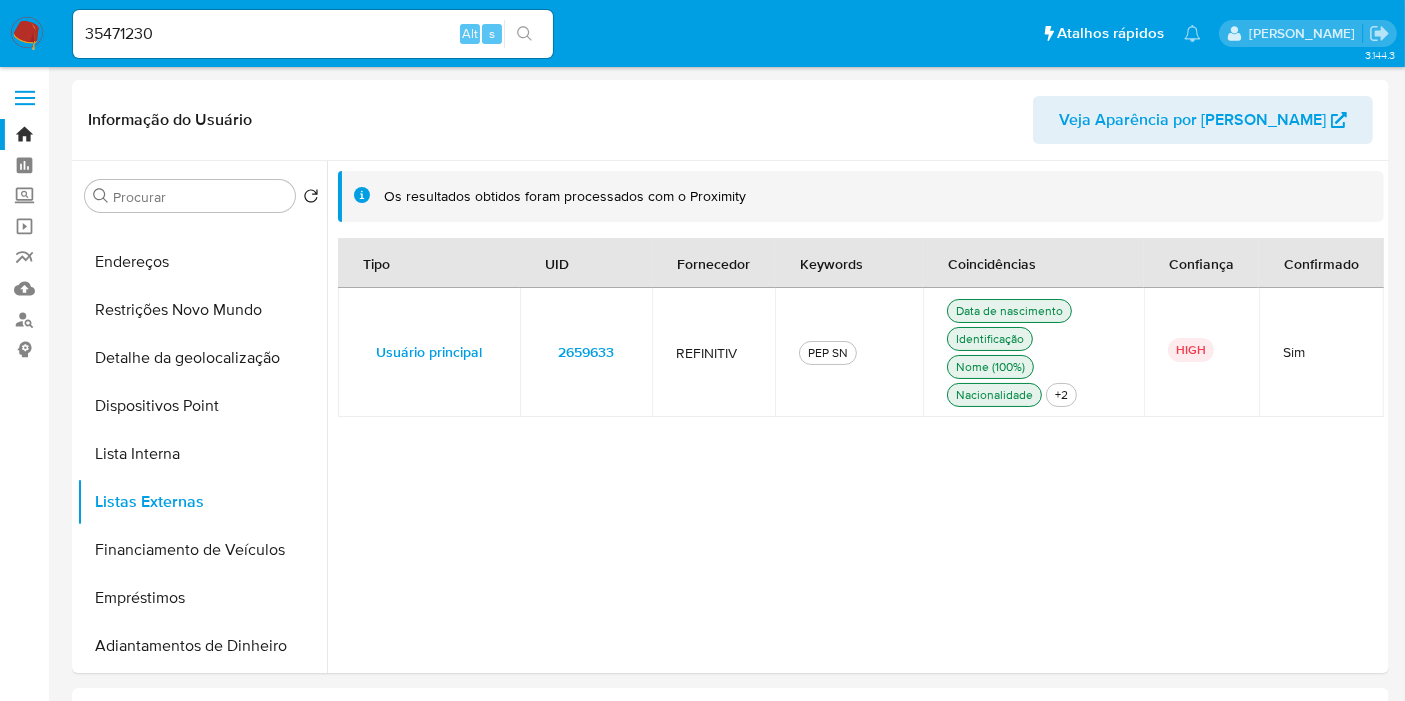 click 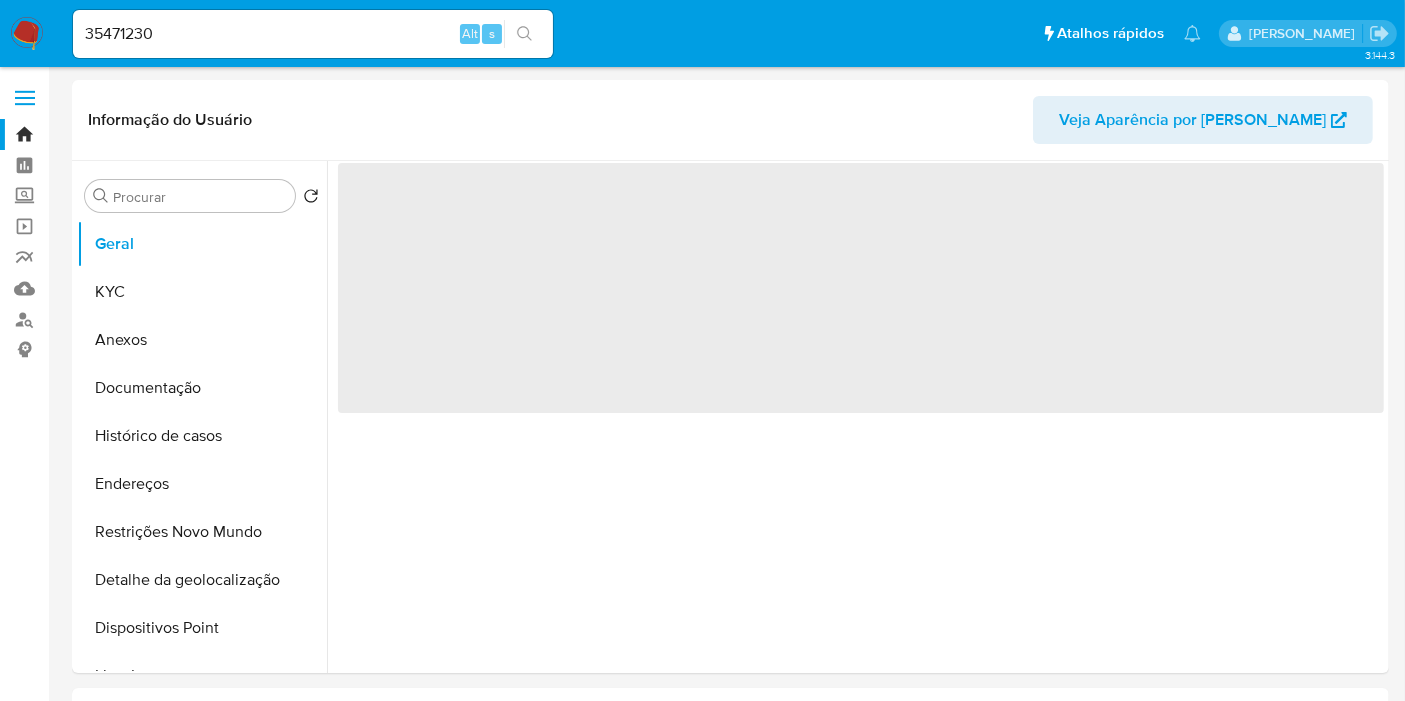 select on "10" 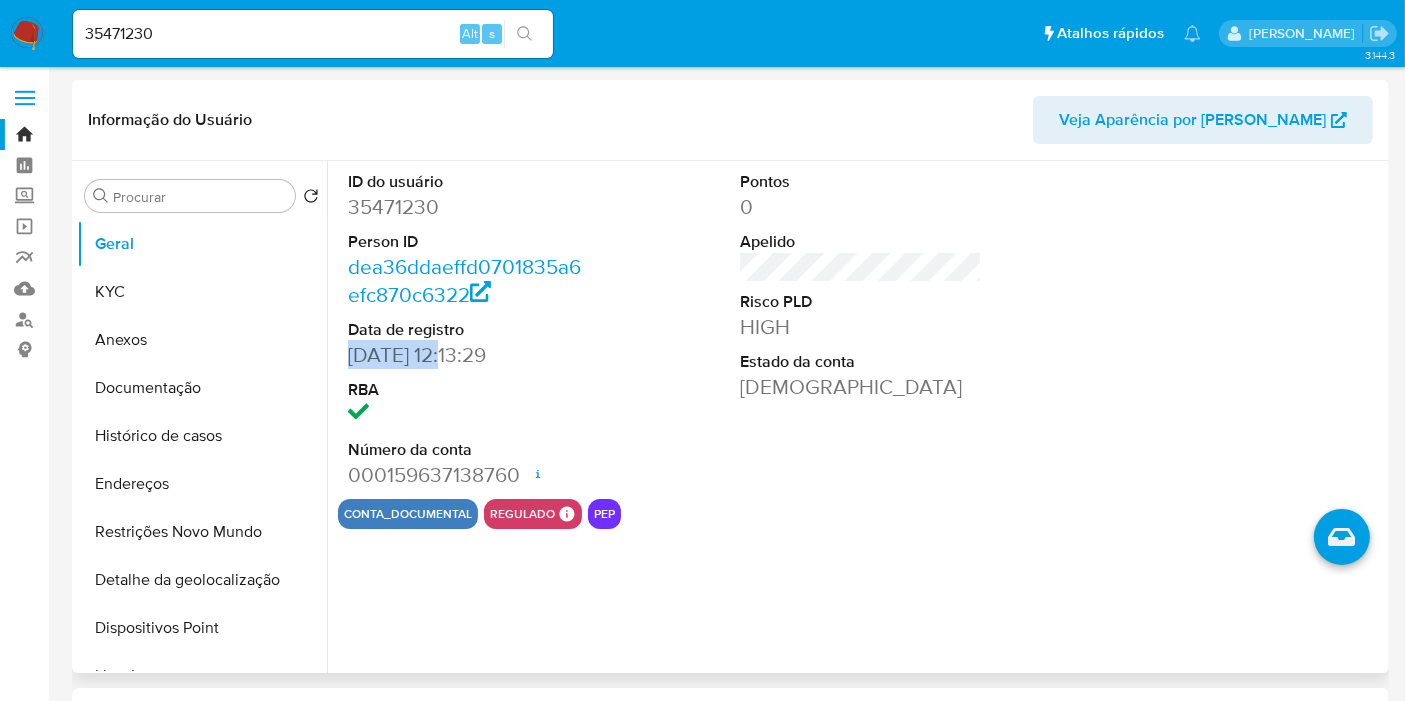 drag, startPoint x: 444, startPoint y: 353, endPoint x: 351, endPoint y: 353, distance: 93 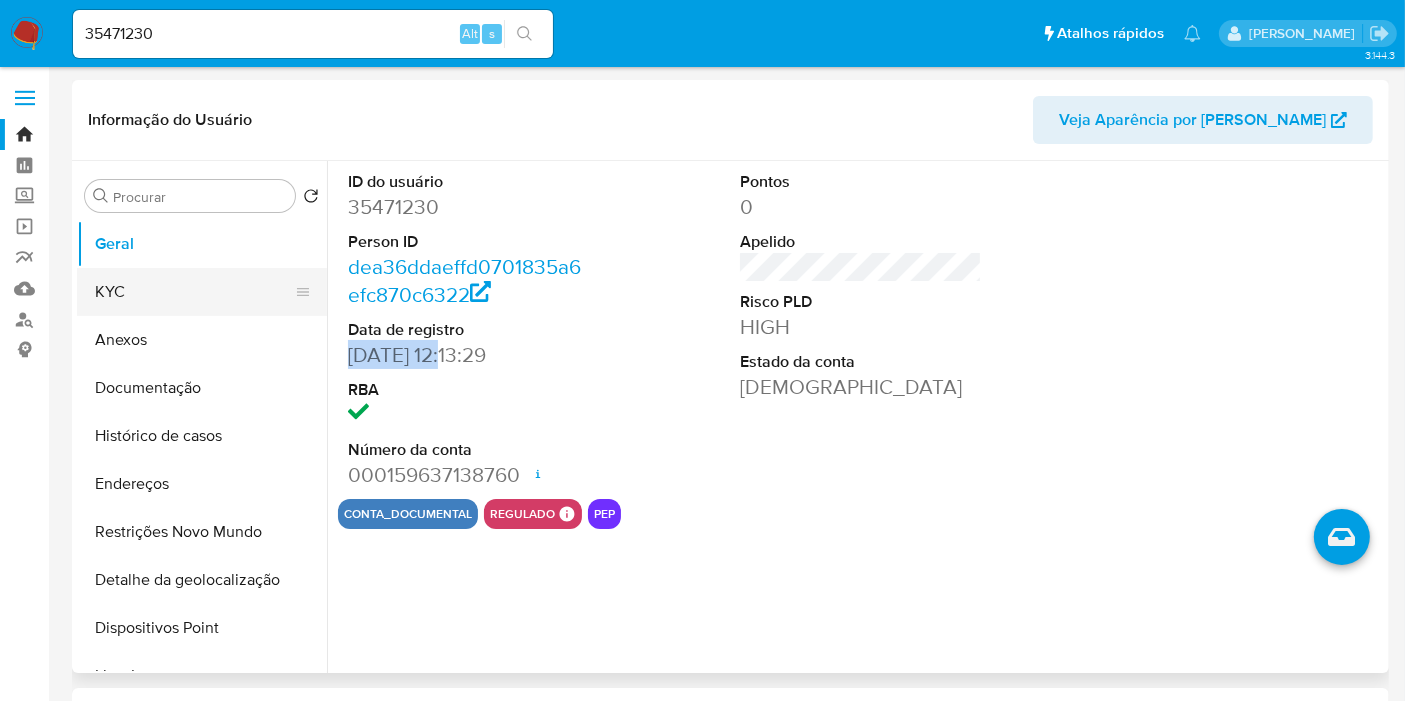 click on "KYC" at bounding box center [194, 292] 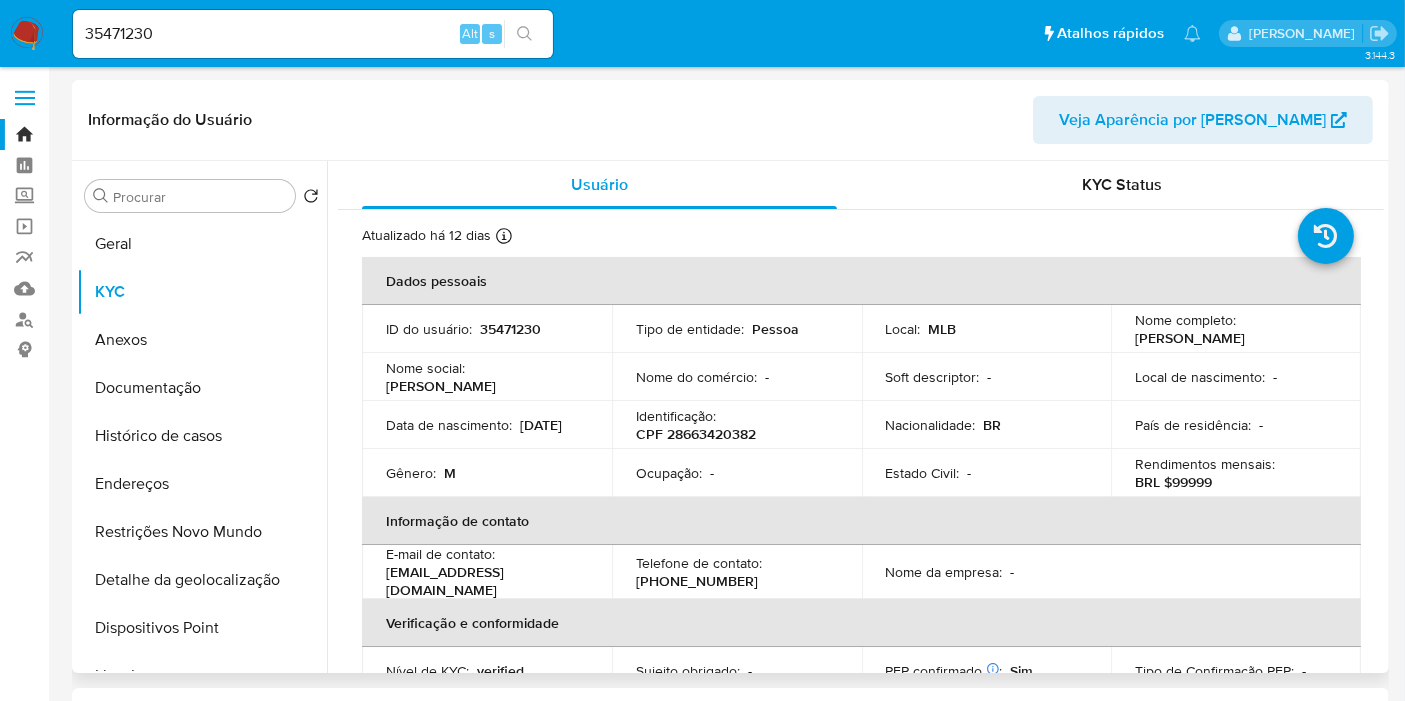 type 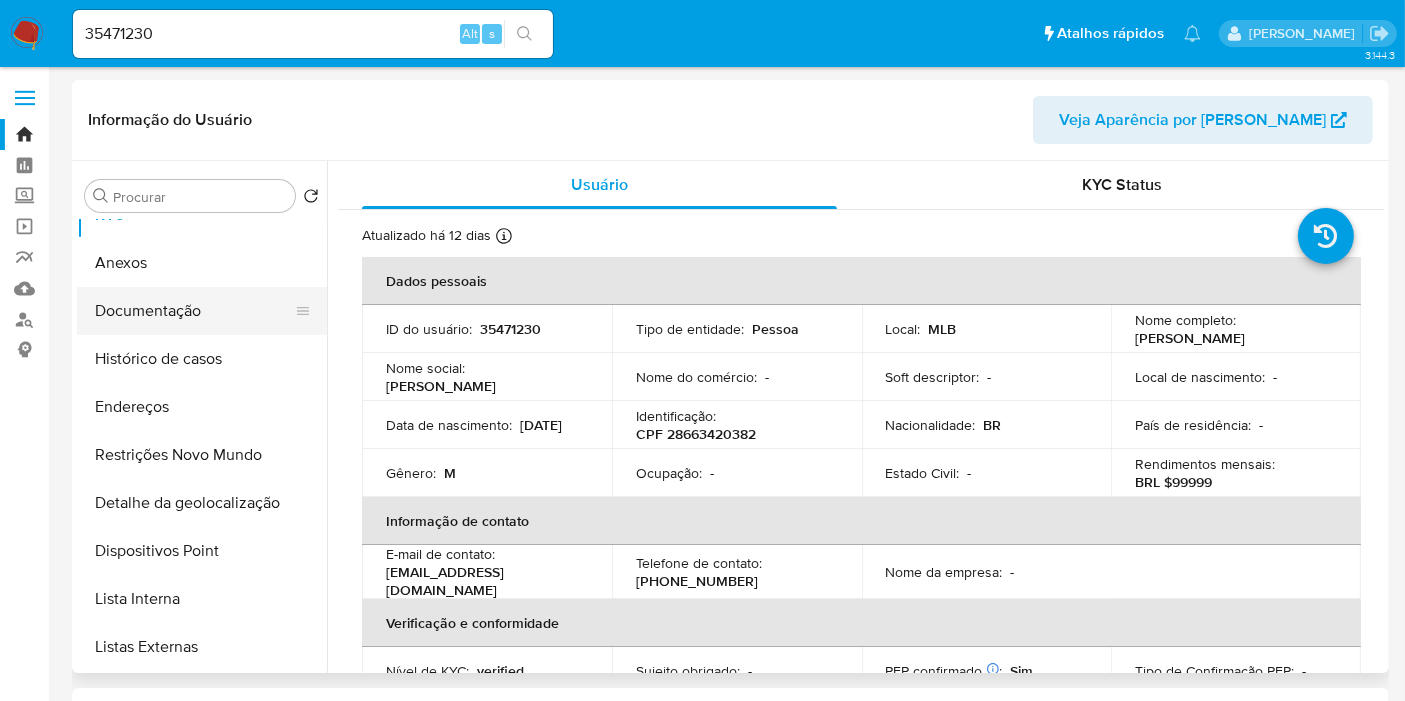 scroll, scrollTop: 111, scrollLeft: 0, axis: vertical 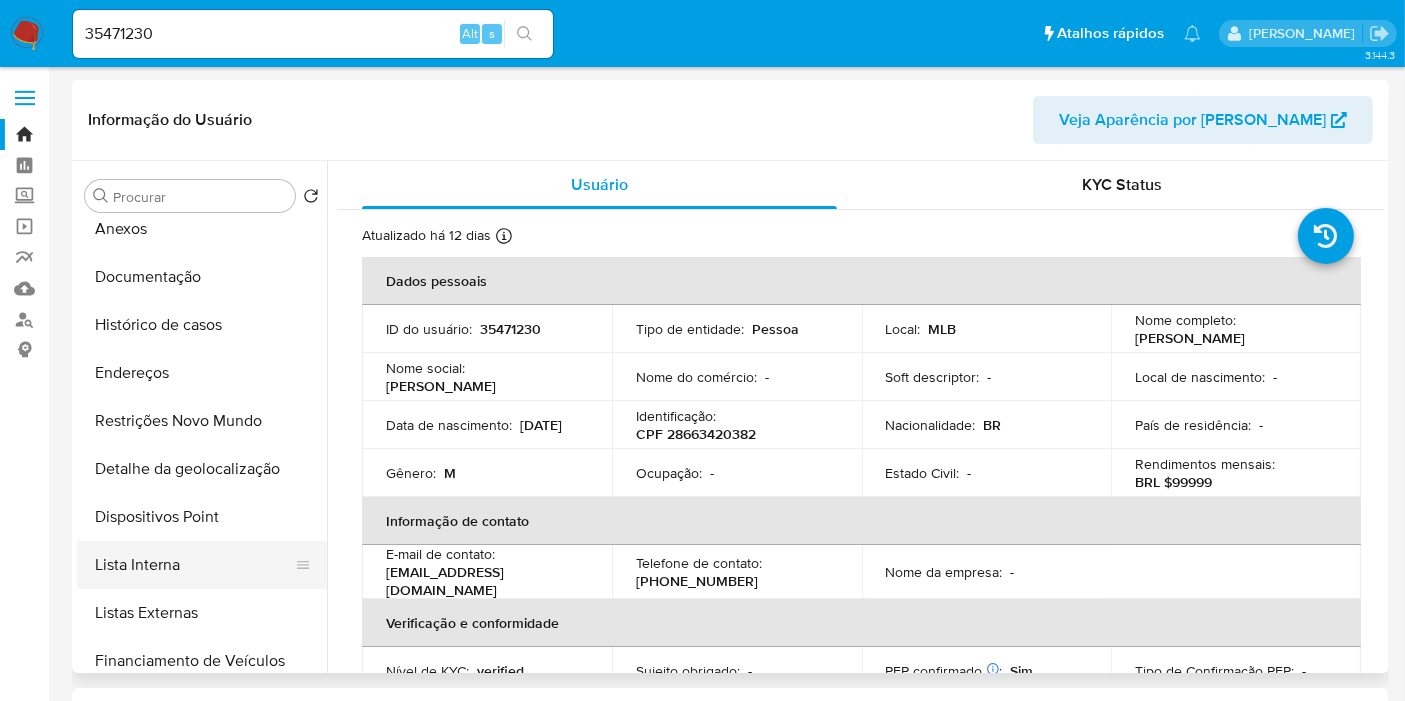 click on "Lista Interna" at bounding box center (194, 565) 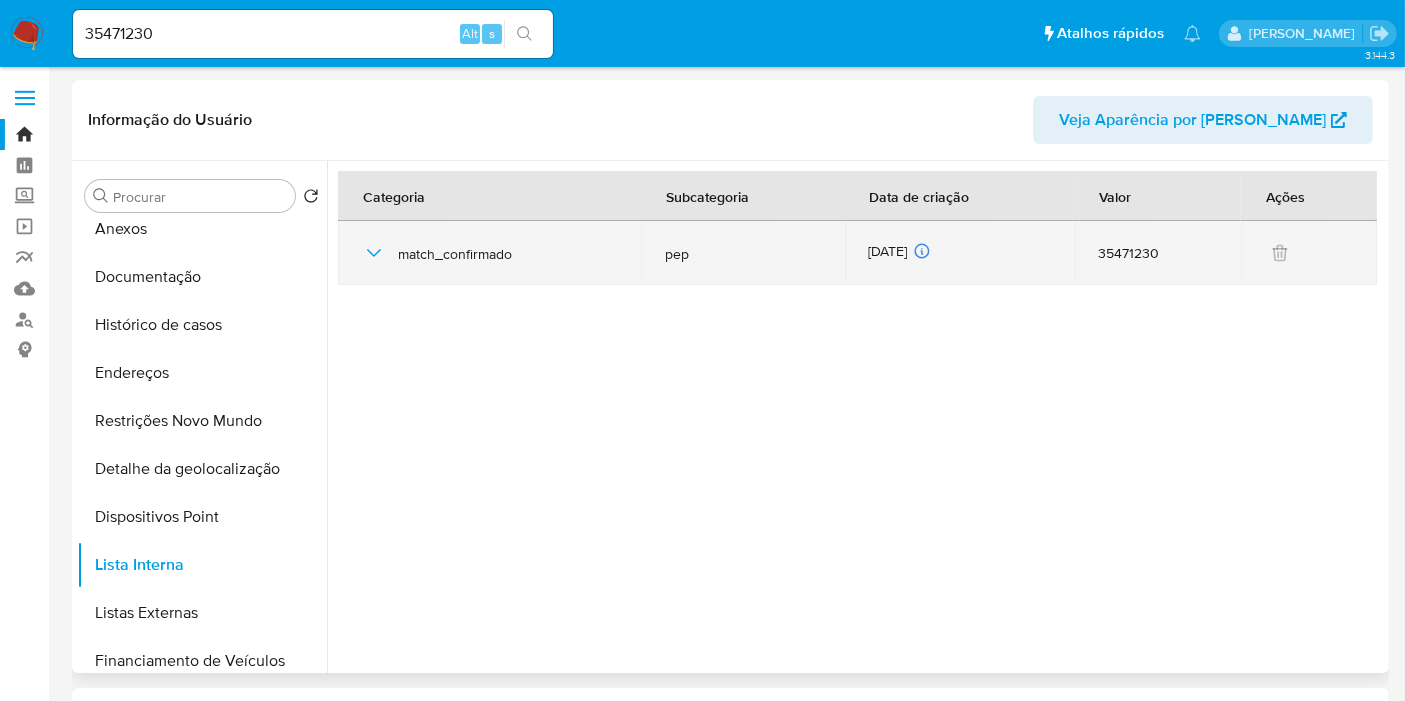 click on "22/06/2025   22/06/2025 16:56:47" at bounding box center [960, 253] 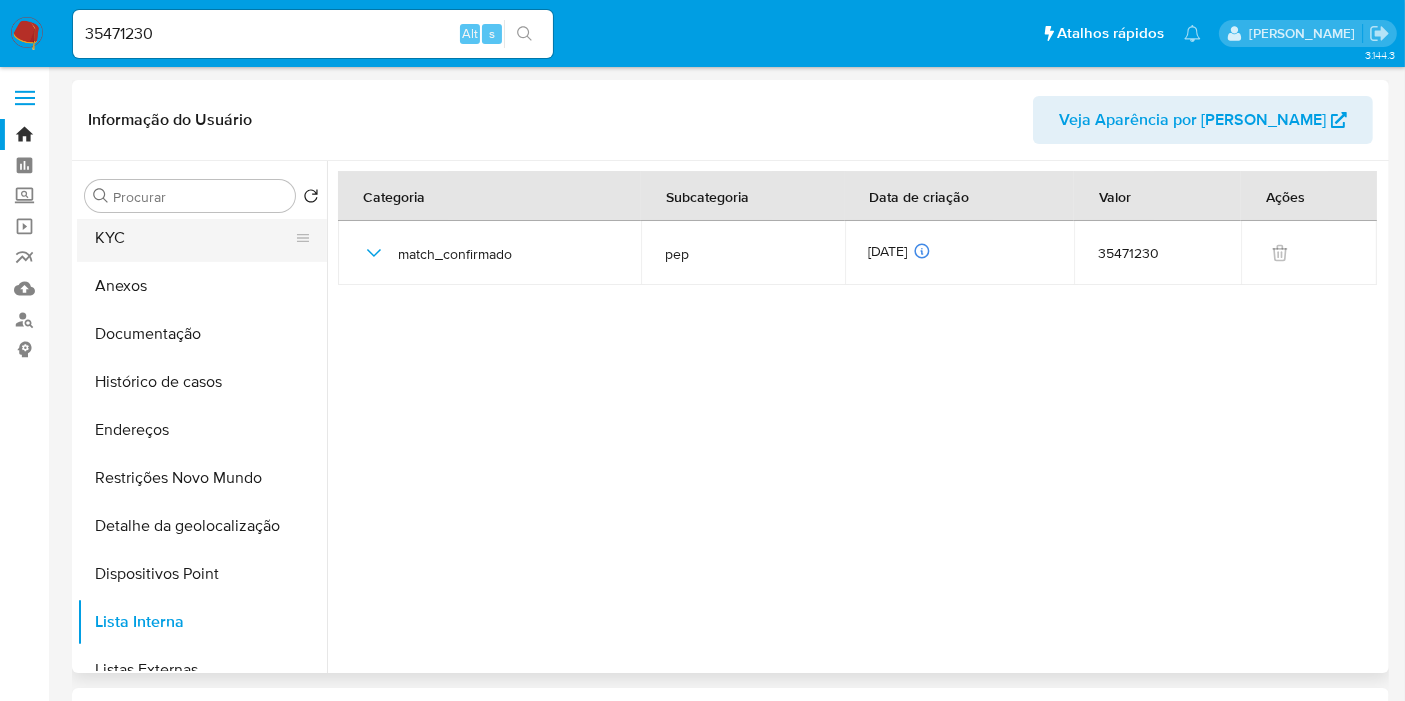 scroll, scrollTop: 0, scrollLeft: 0, axis: both 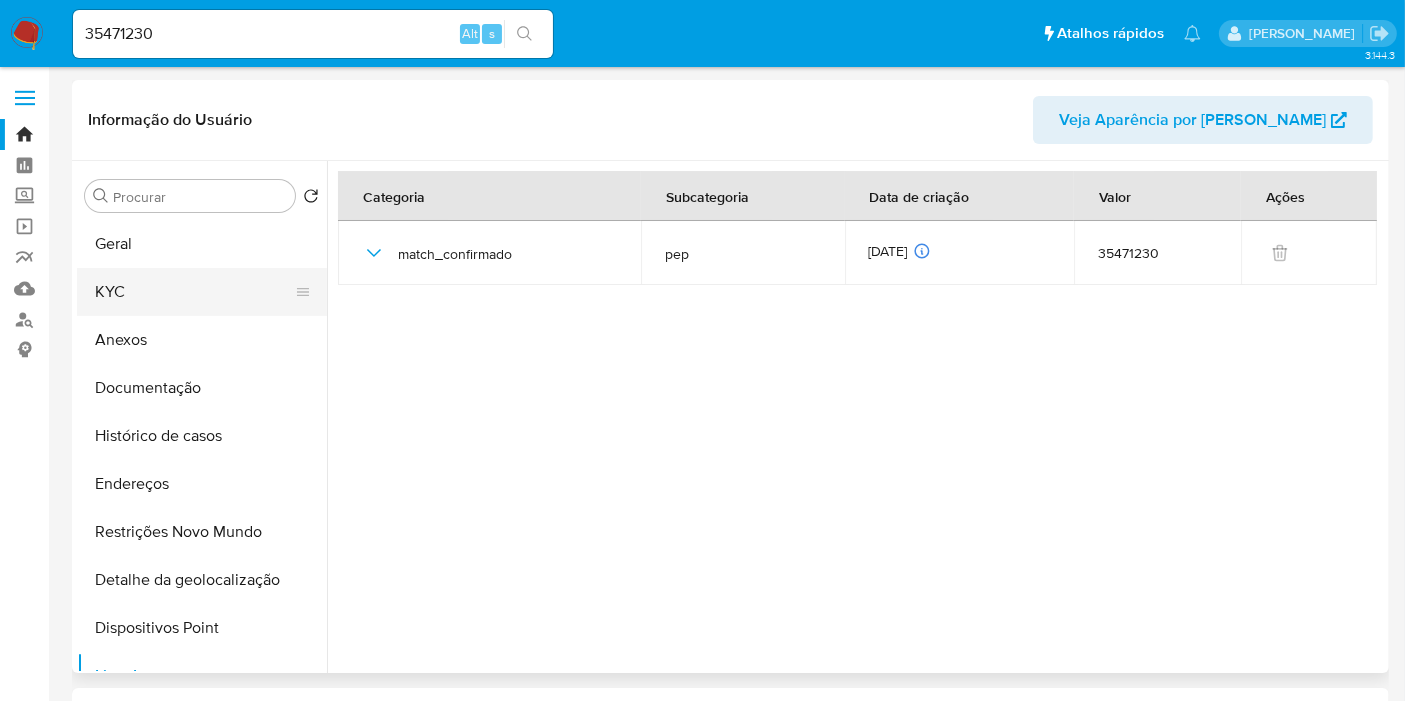 click on "KYC" at bounding box center [194, 292] 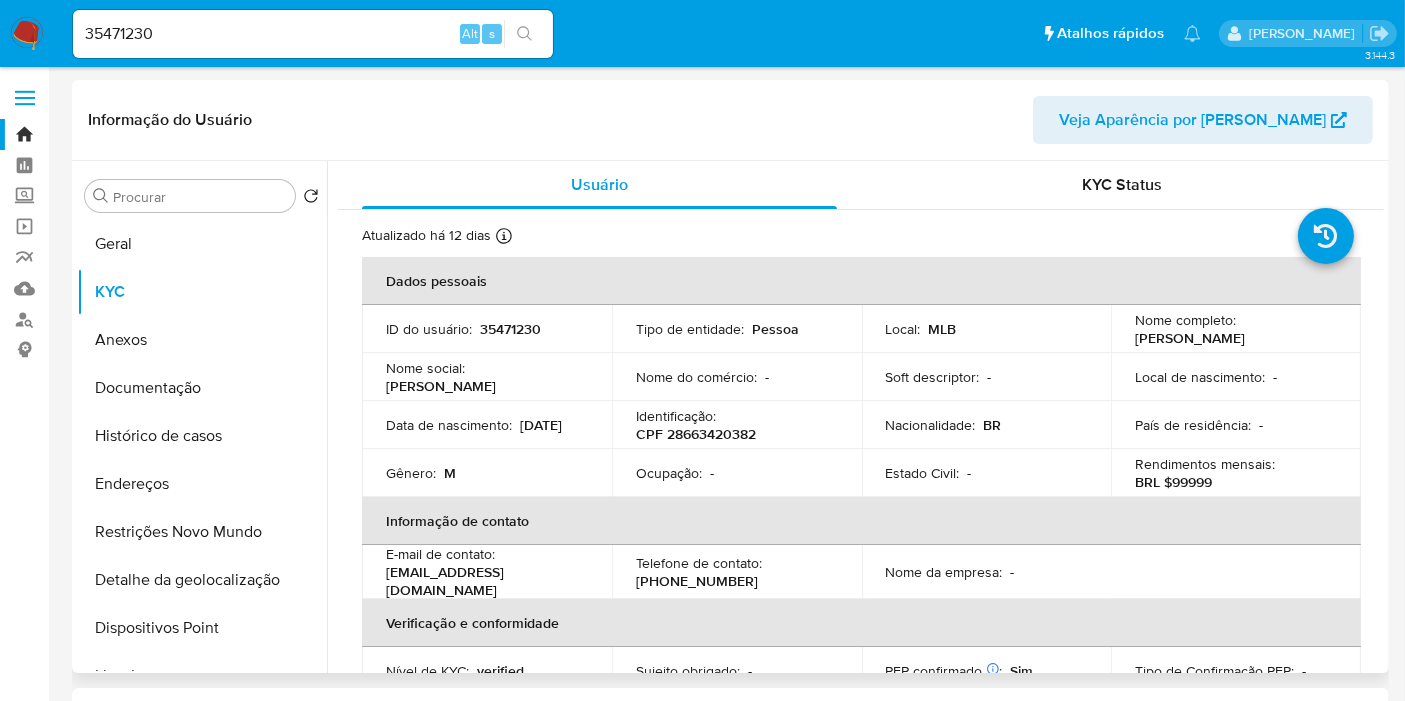 click on "35471230" at bounding box center [510, 329] 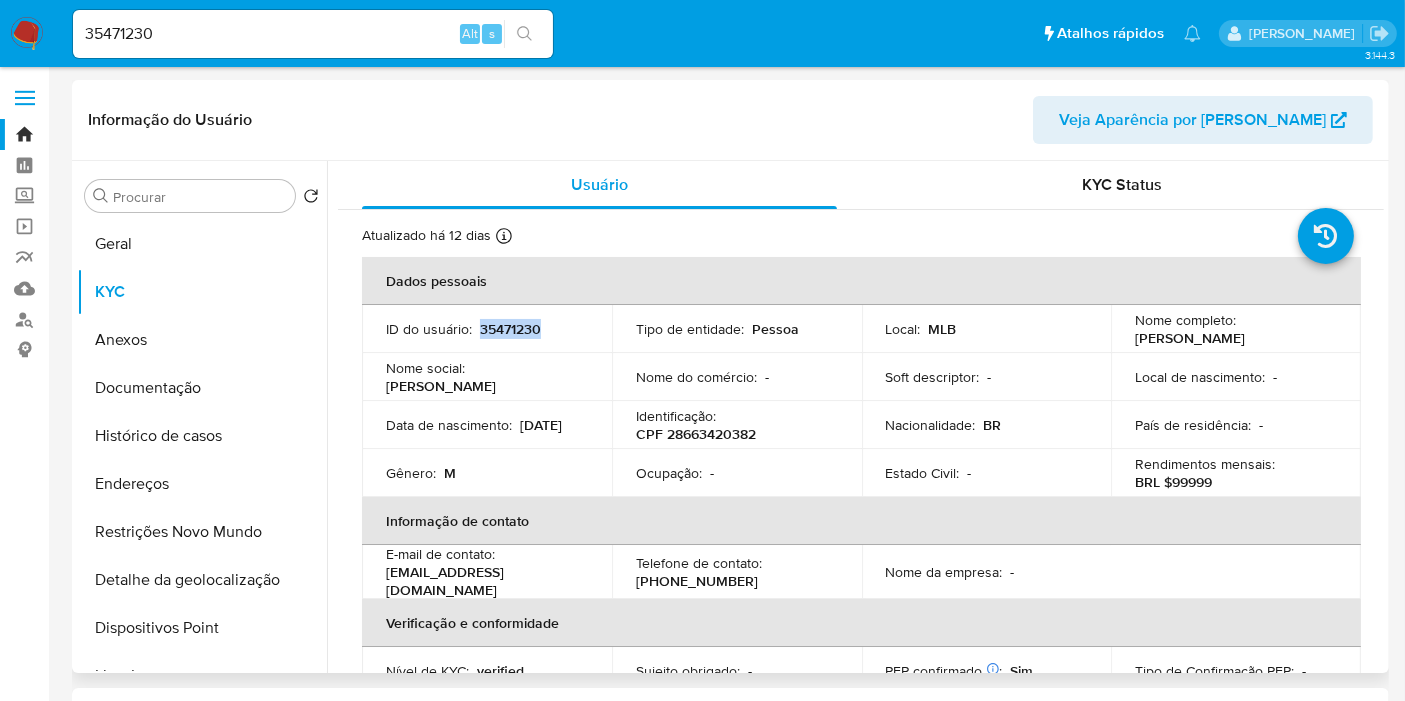 click on "35471230" at bounding box center [510, 329] 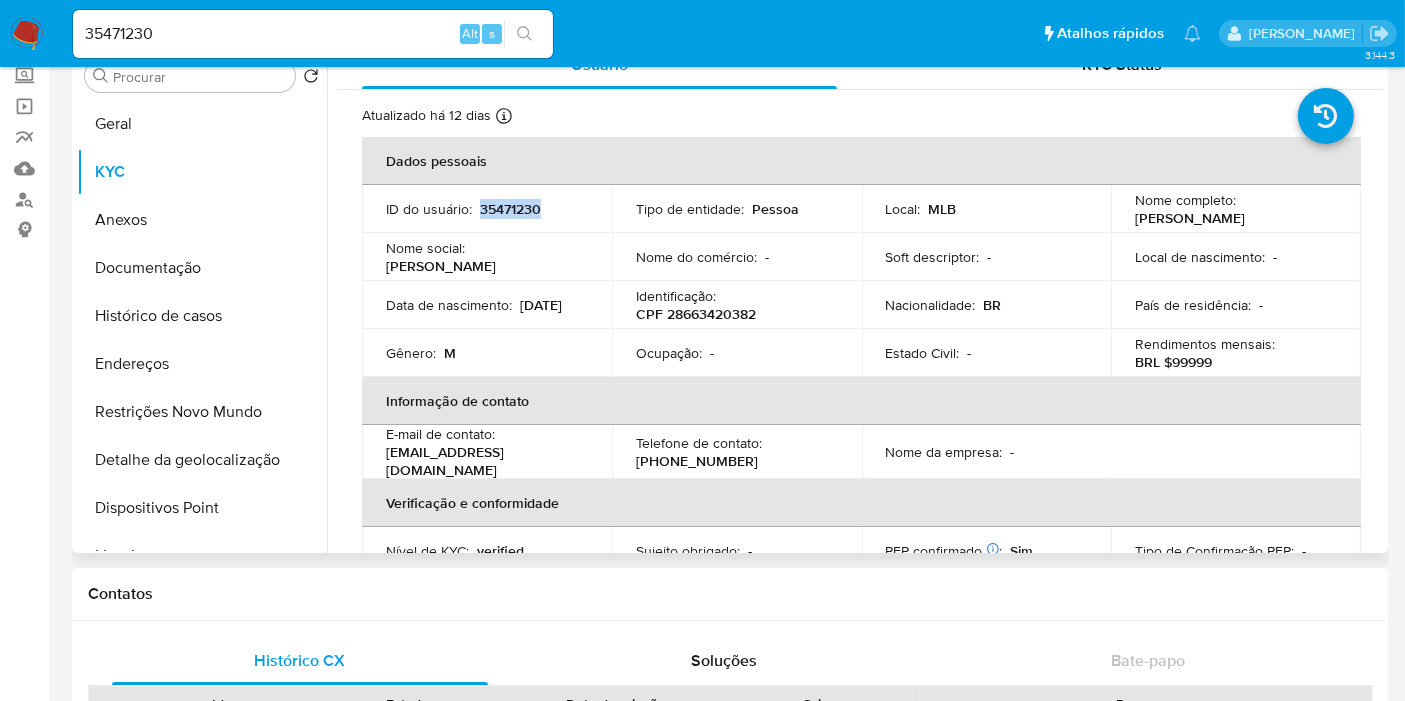 scroll, scrollTop: 111, scrollLeft: 0, axis: vertical 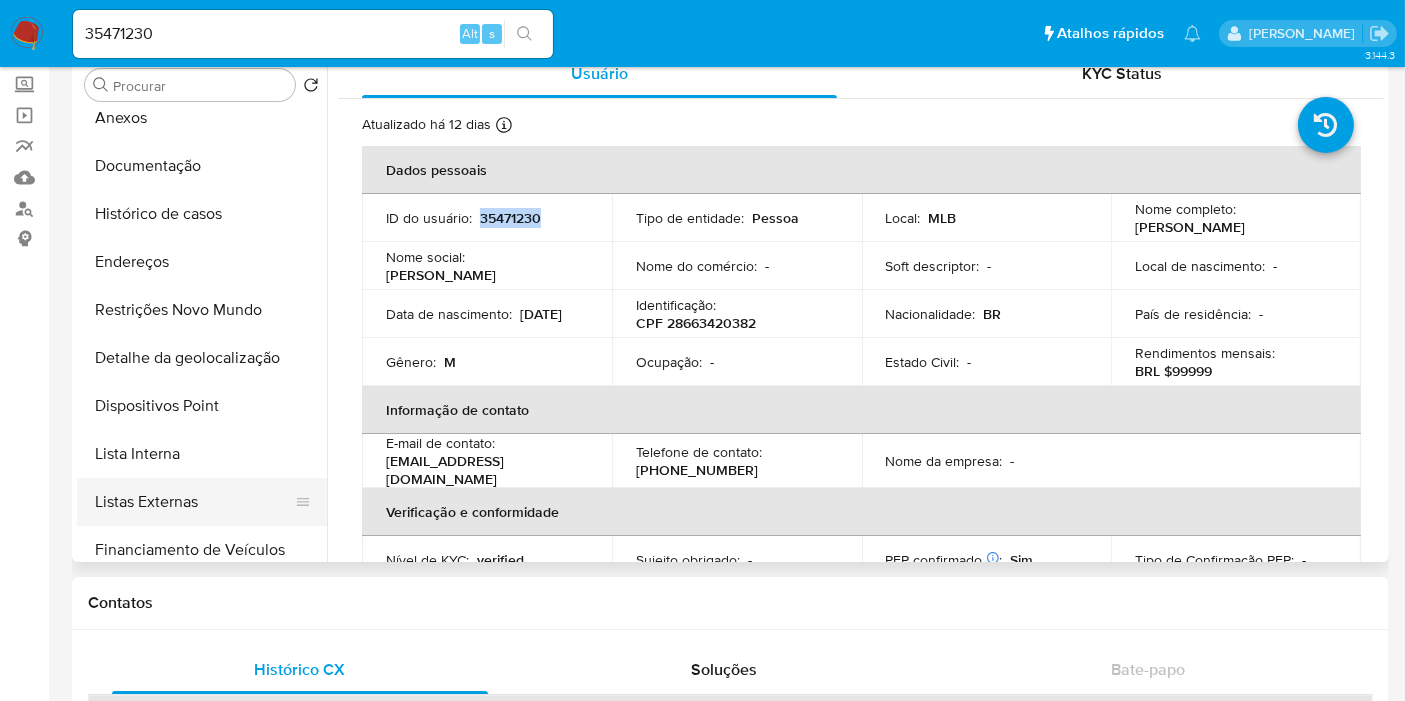 click on "Listas Externas" at bounding box center (194, 502) 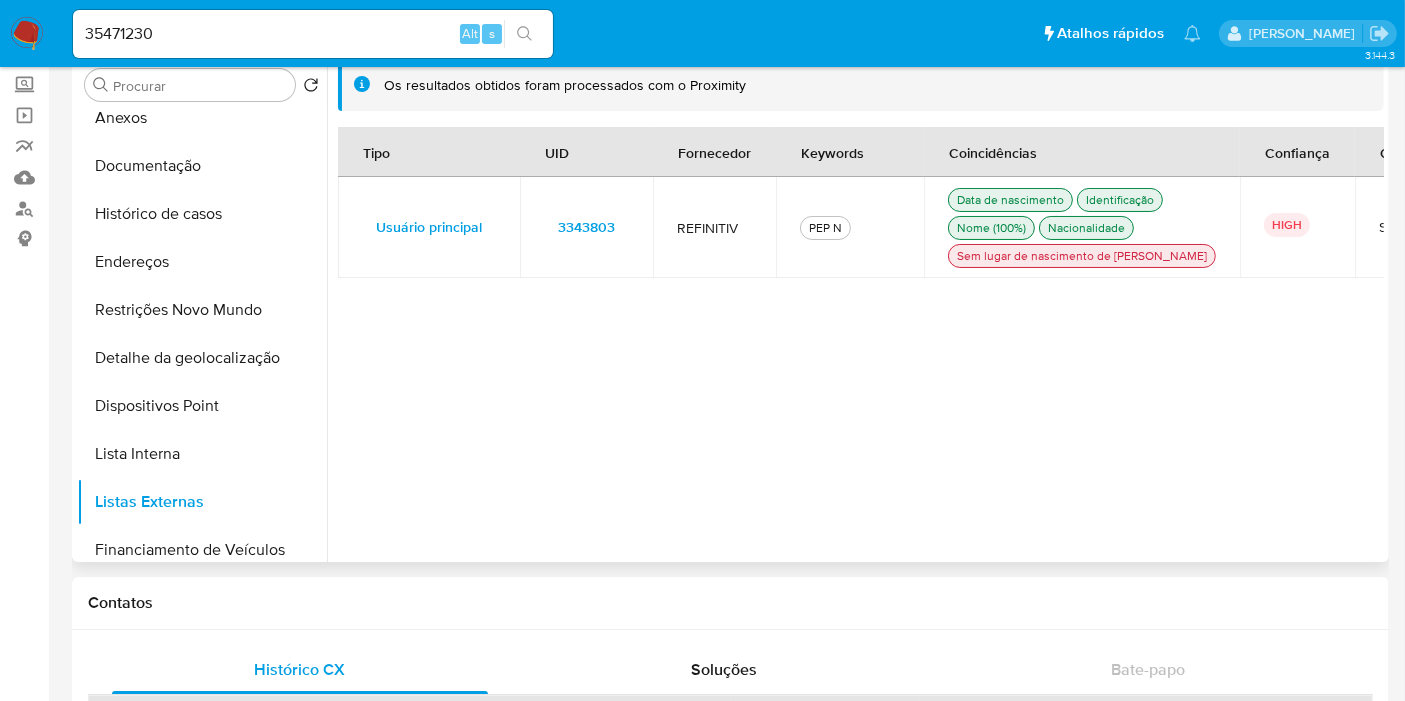 click on "3343803" at bounding box center (586, 227) 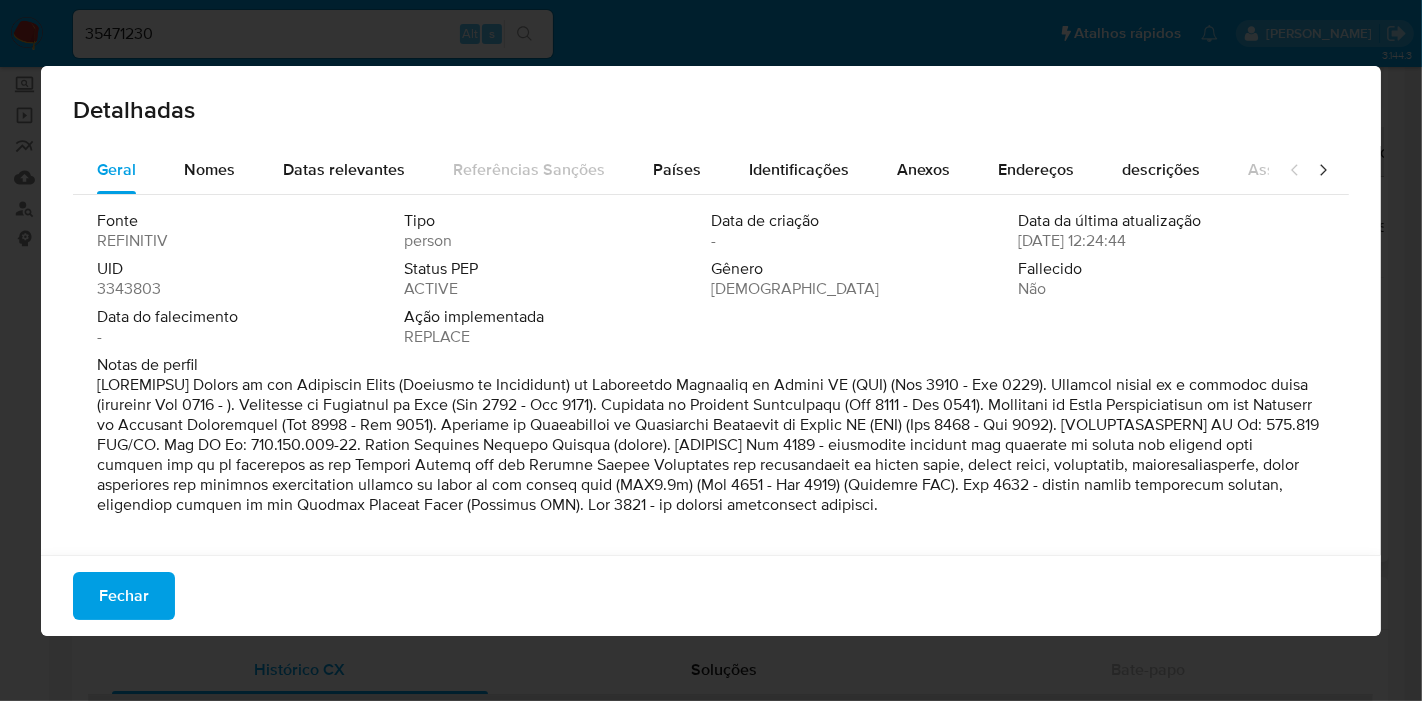 click on "3343803" at bounding box center (129, 289) 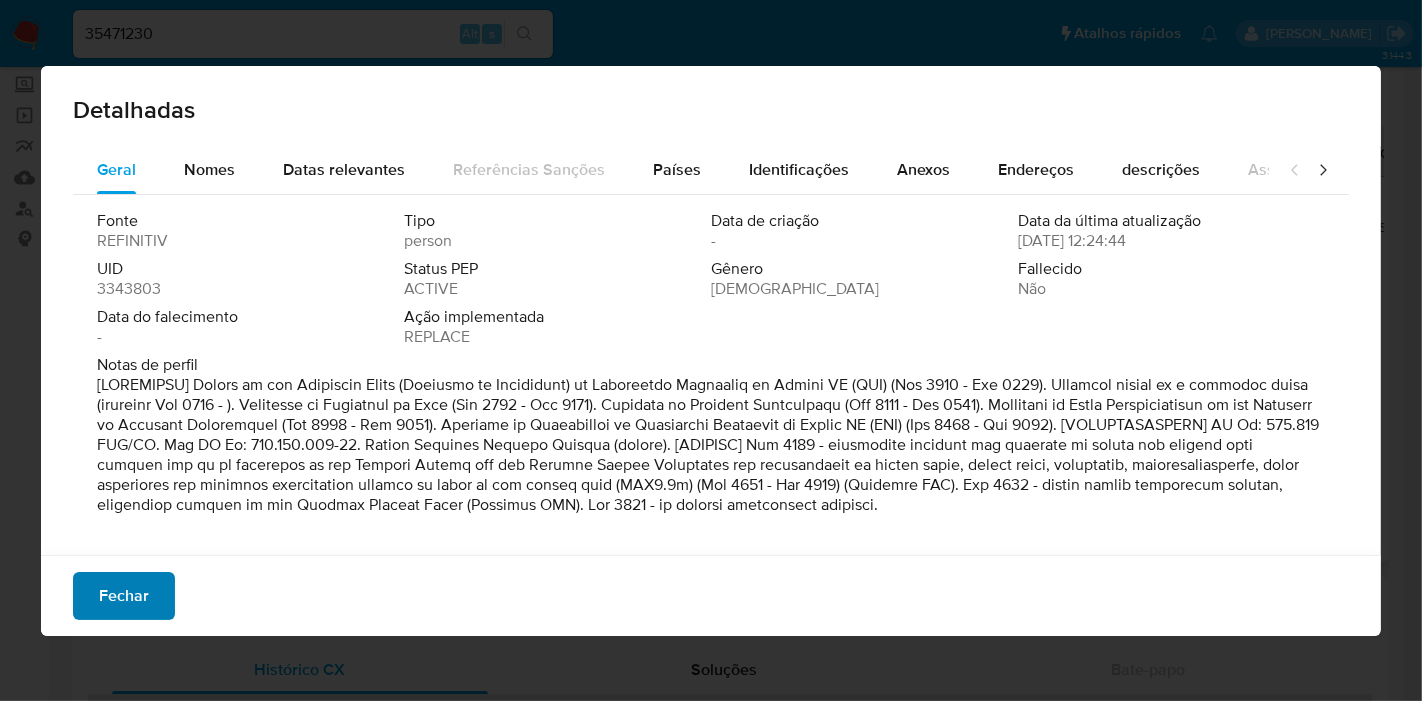 click on "Fechar" at bounding box center [124, 596] 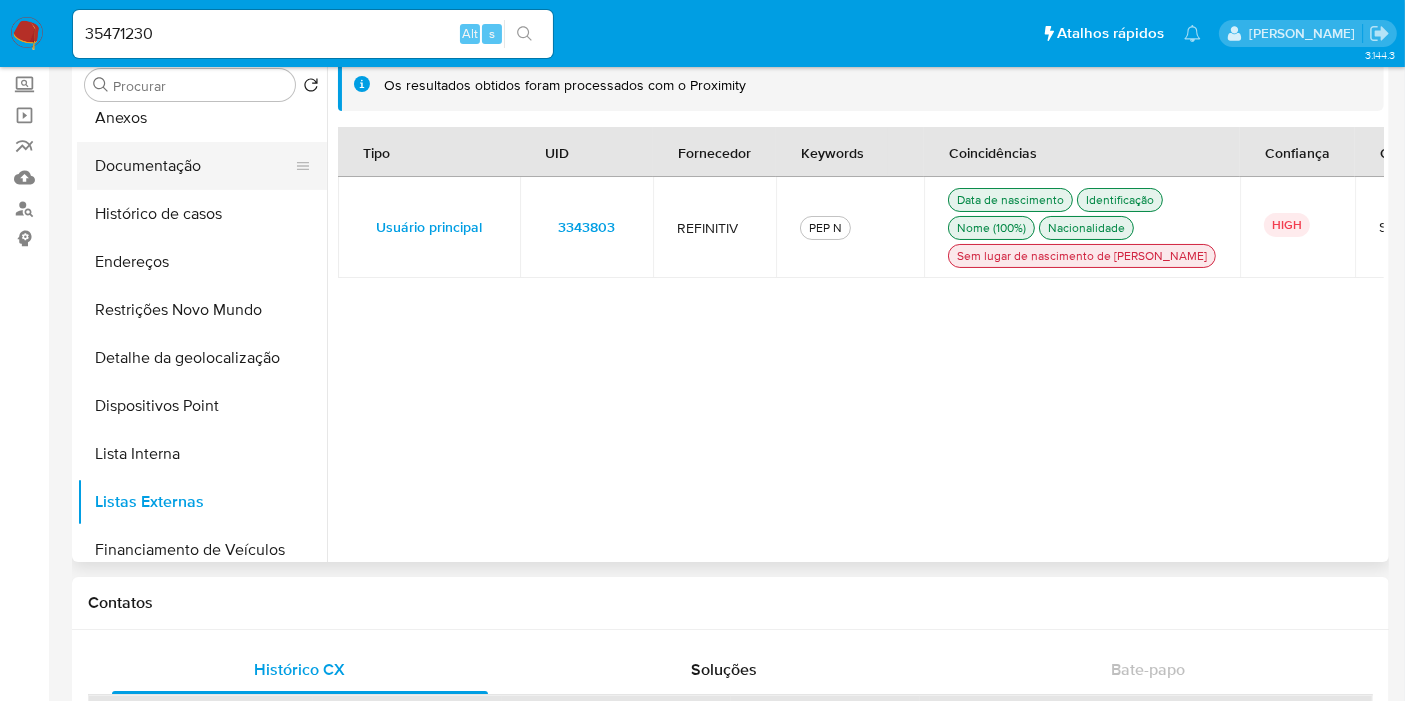 scroll, scrollTop: 0, scrollLeft: 0, axis: both 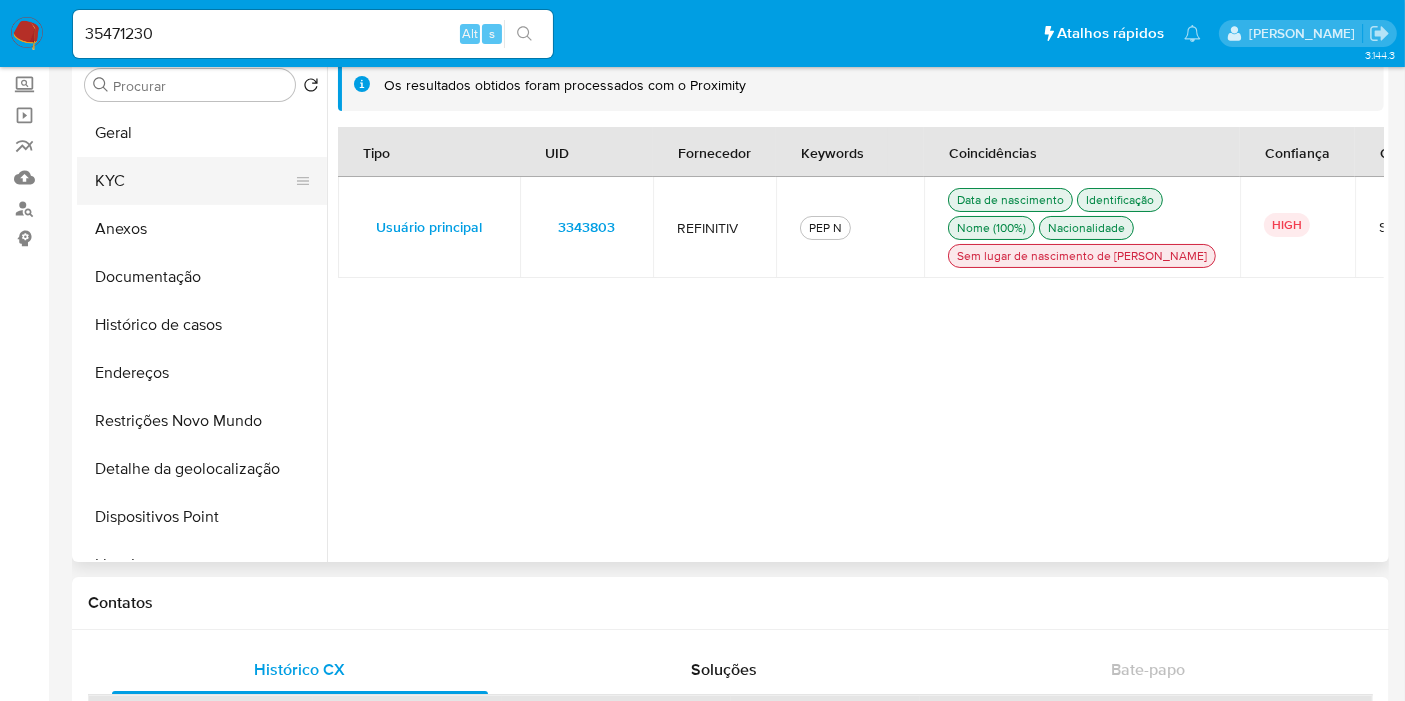 click on "KYC" at bounding box center [194, 181] 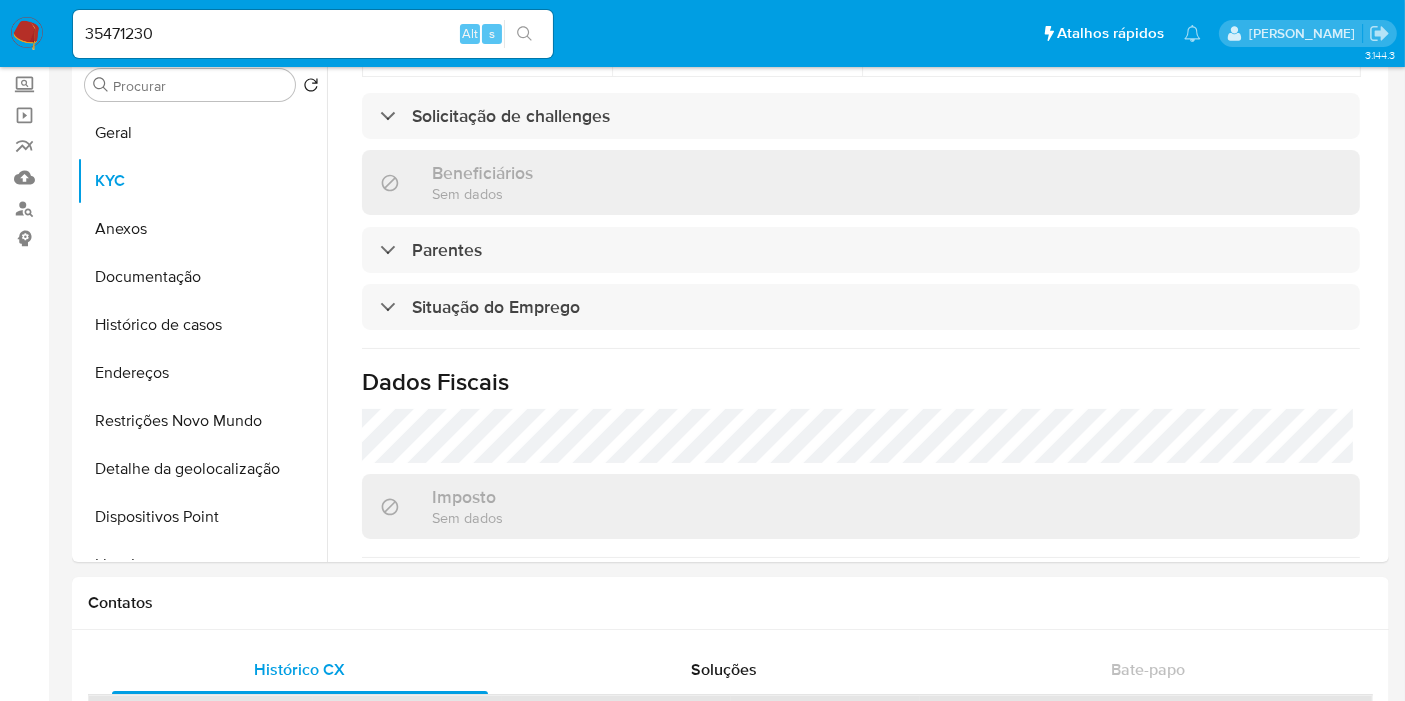 scroll, scrollTop: 914, scrollLeft: 0, axis: vertical 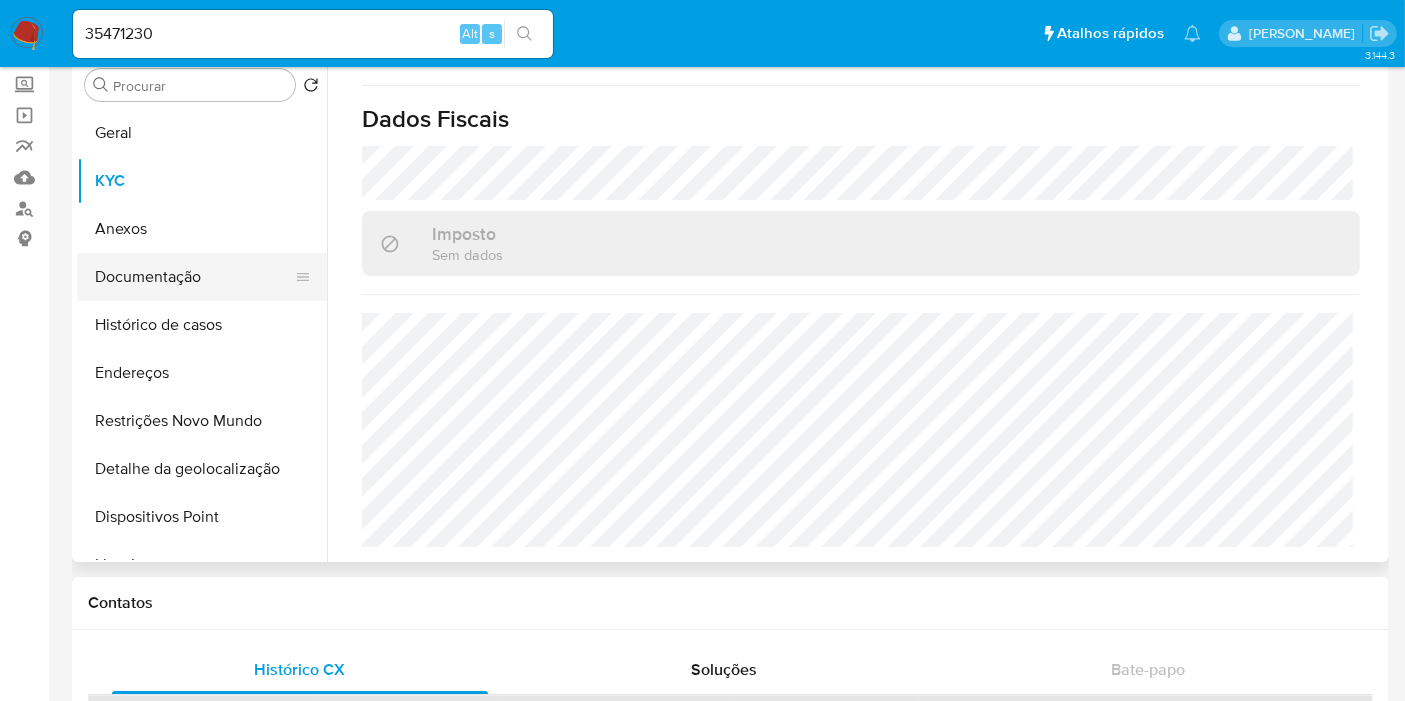 click on "Documentação" at bounding box center [194, 277] 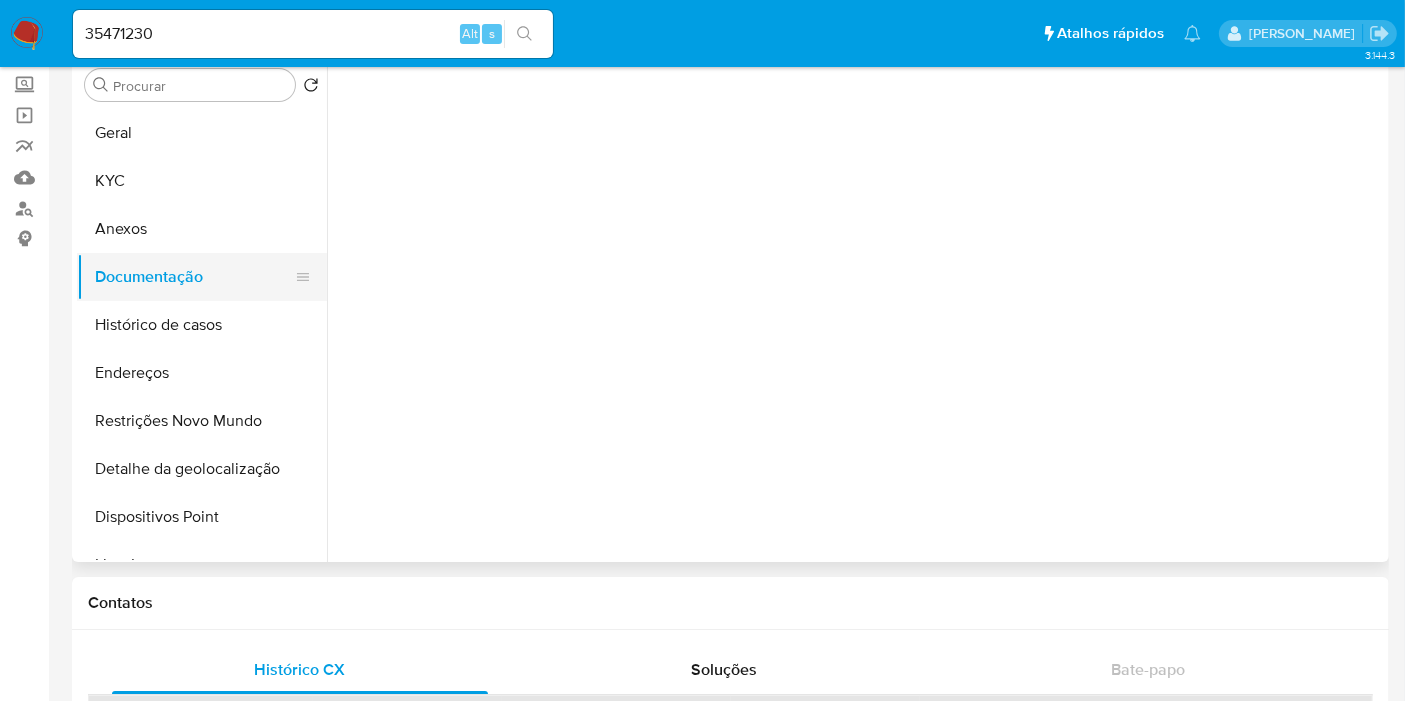 scroll, scrollTop: 0, scrollLeft: 0, axis: both 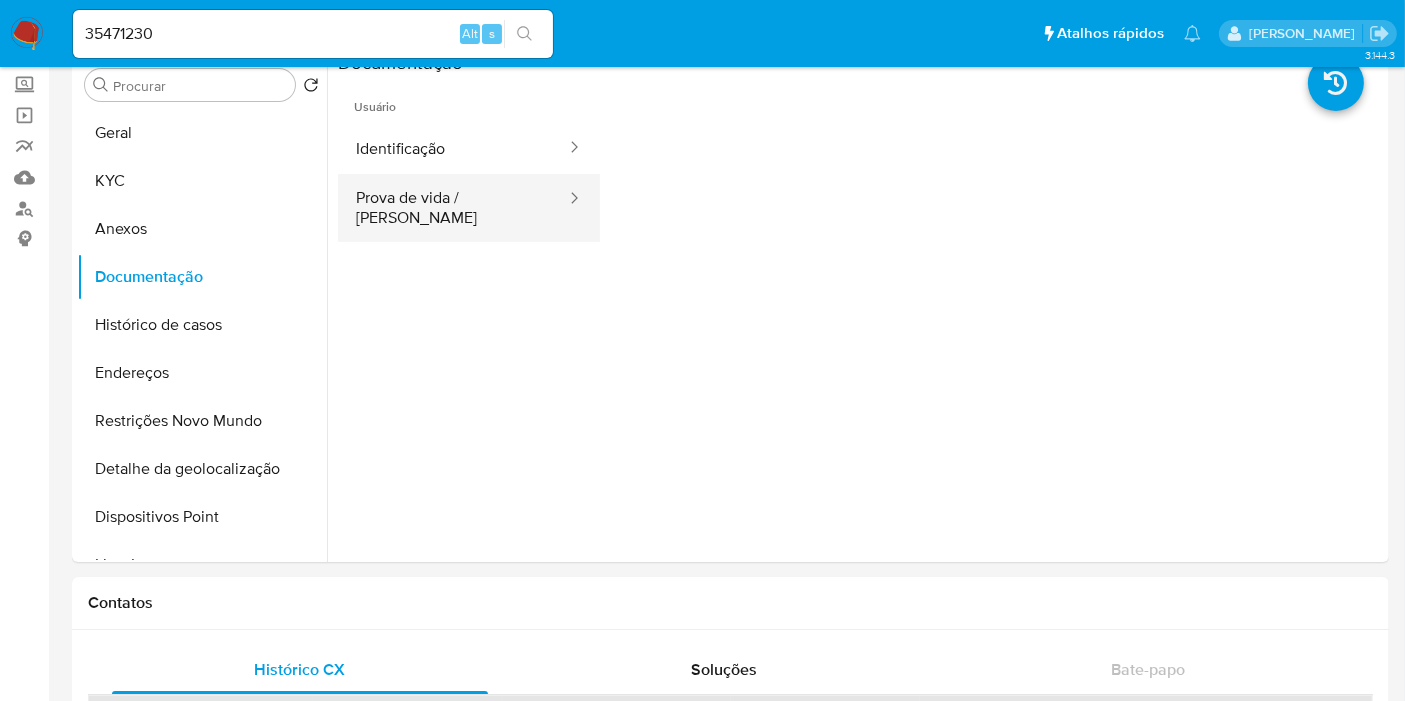 click on "Prova de vida / Selfie" at bounding box center [453, 208] 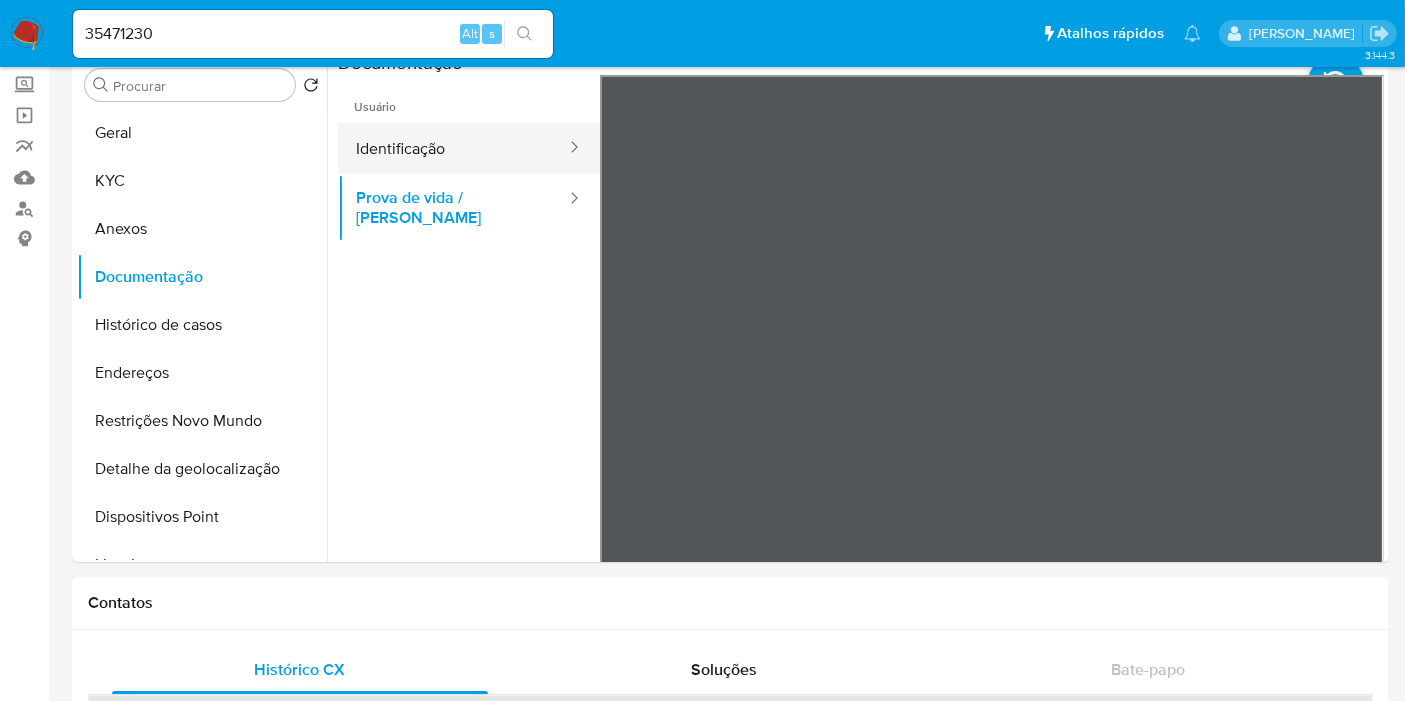 click on "Identificação" at bounding box center (453, 148) 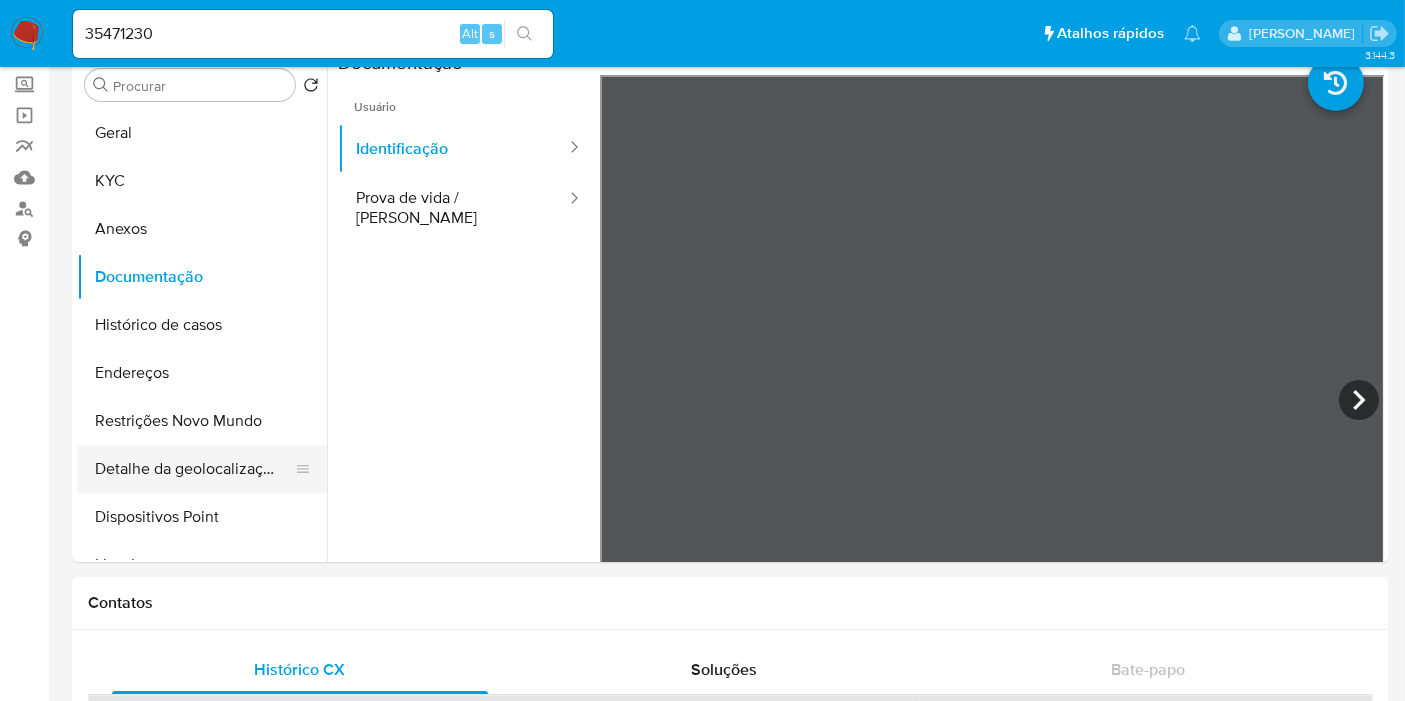 click on "Detalhe da geolocalização" at bounding box center [194, 469] 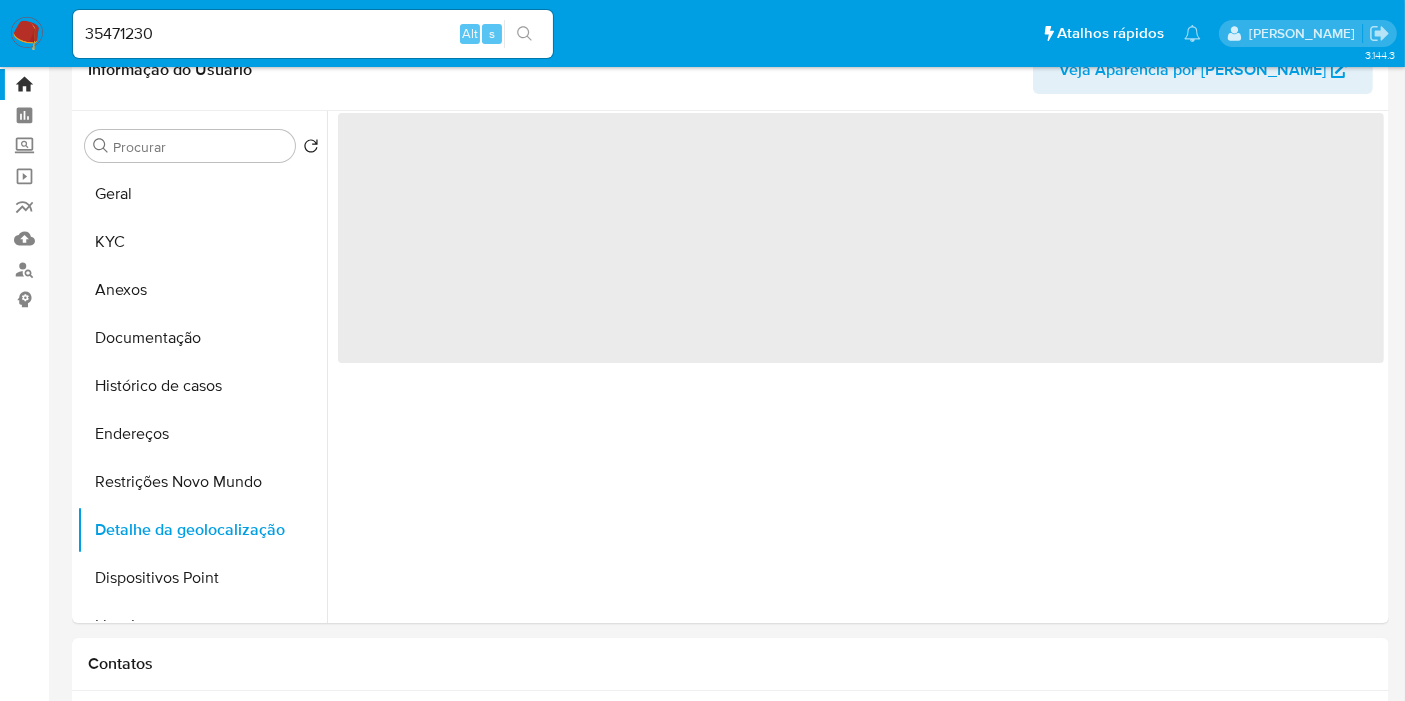 scroll, scrollTop: 0, scrollLeft: 0, axis: both 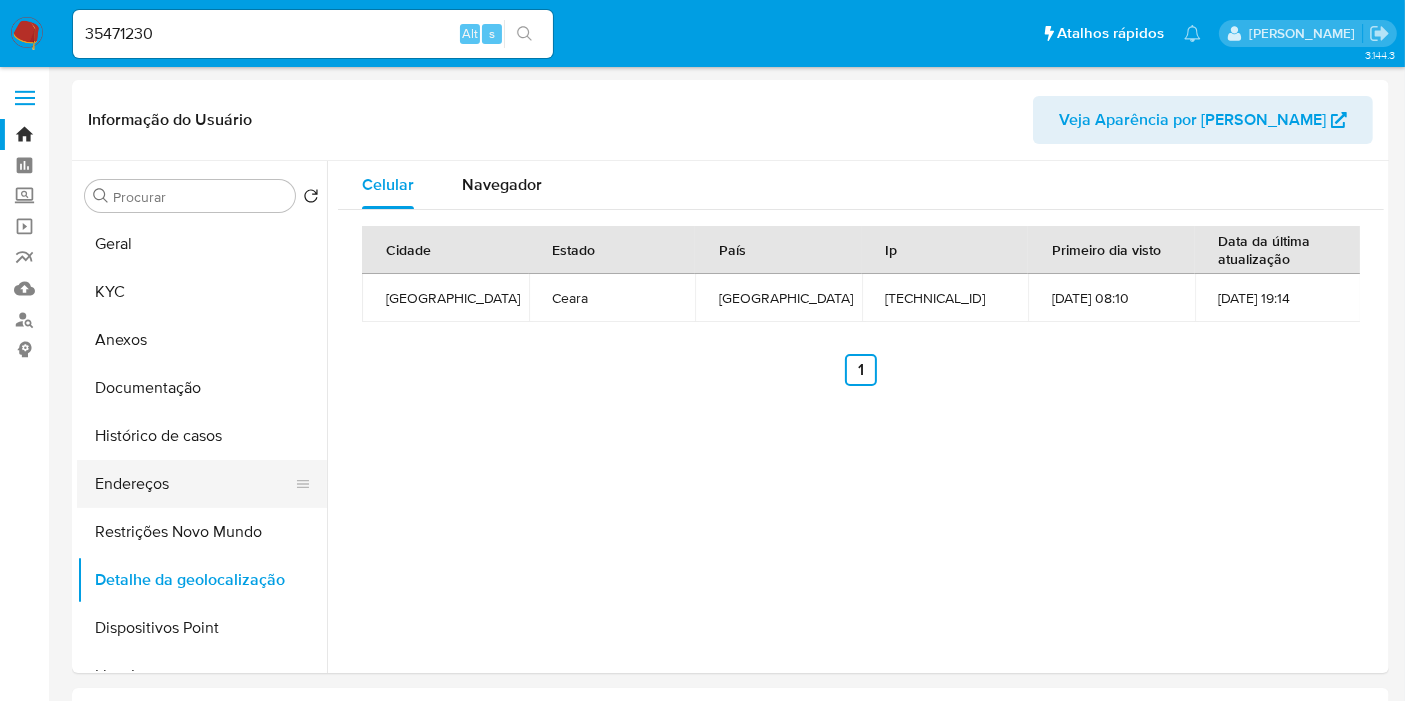 click on "Endereços" at bounding box center (194, 484) 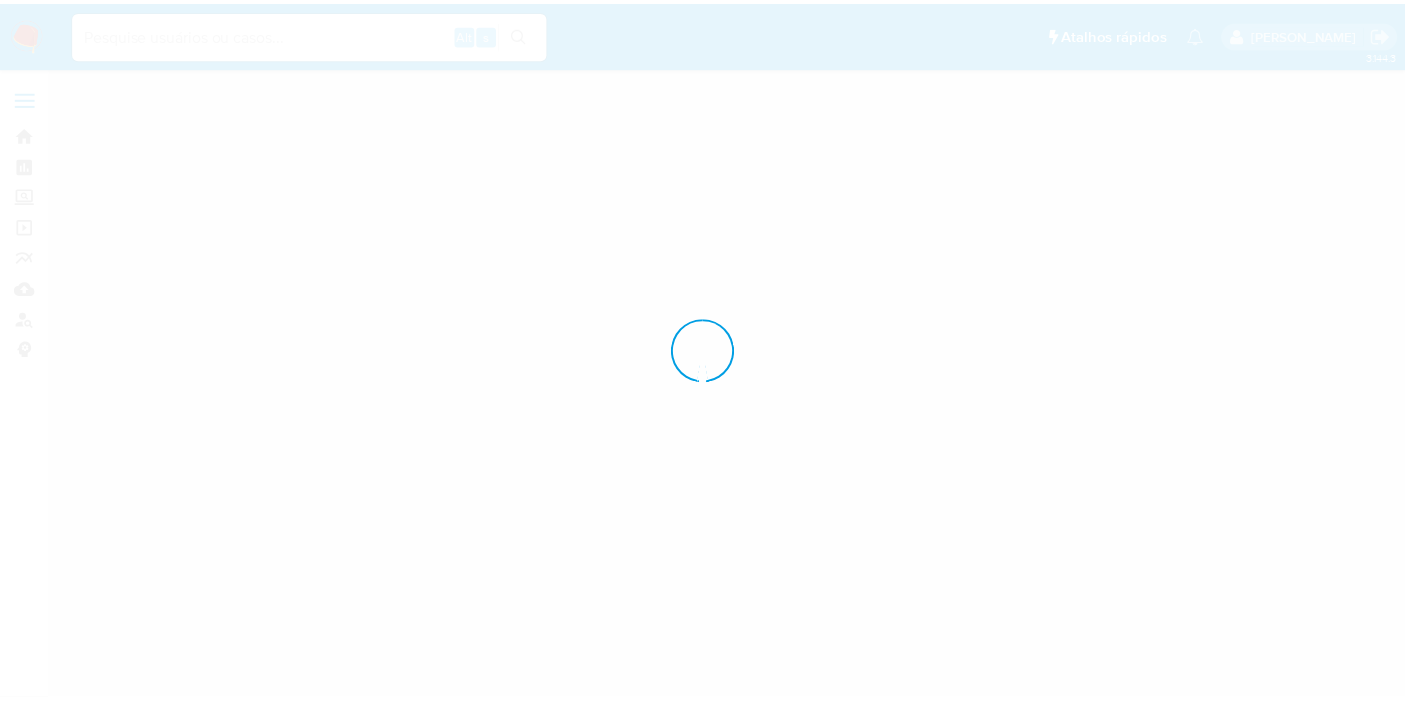 scroll, scrollTop: 0, scrollLeft: 0, axis: both 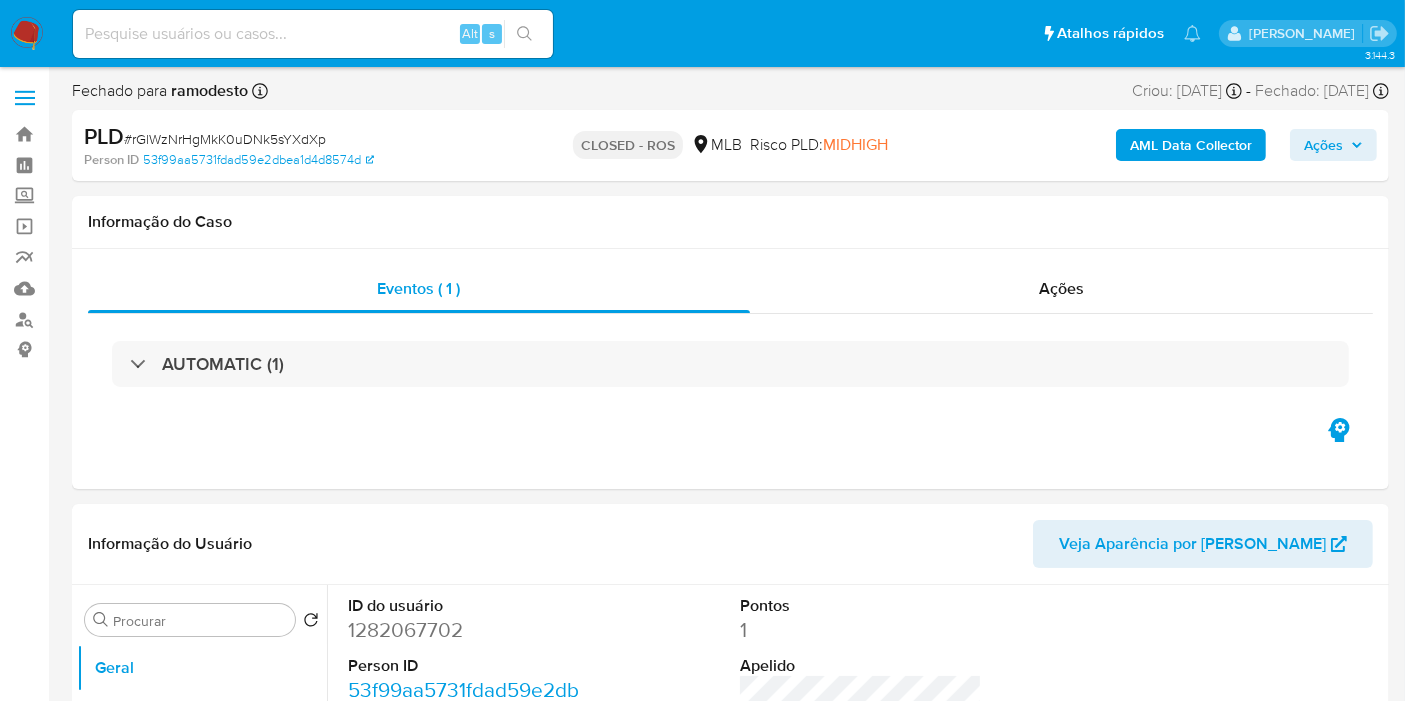 select on "10" 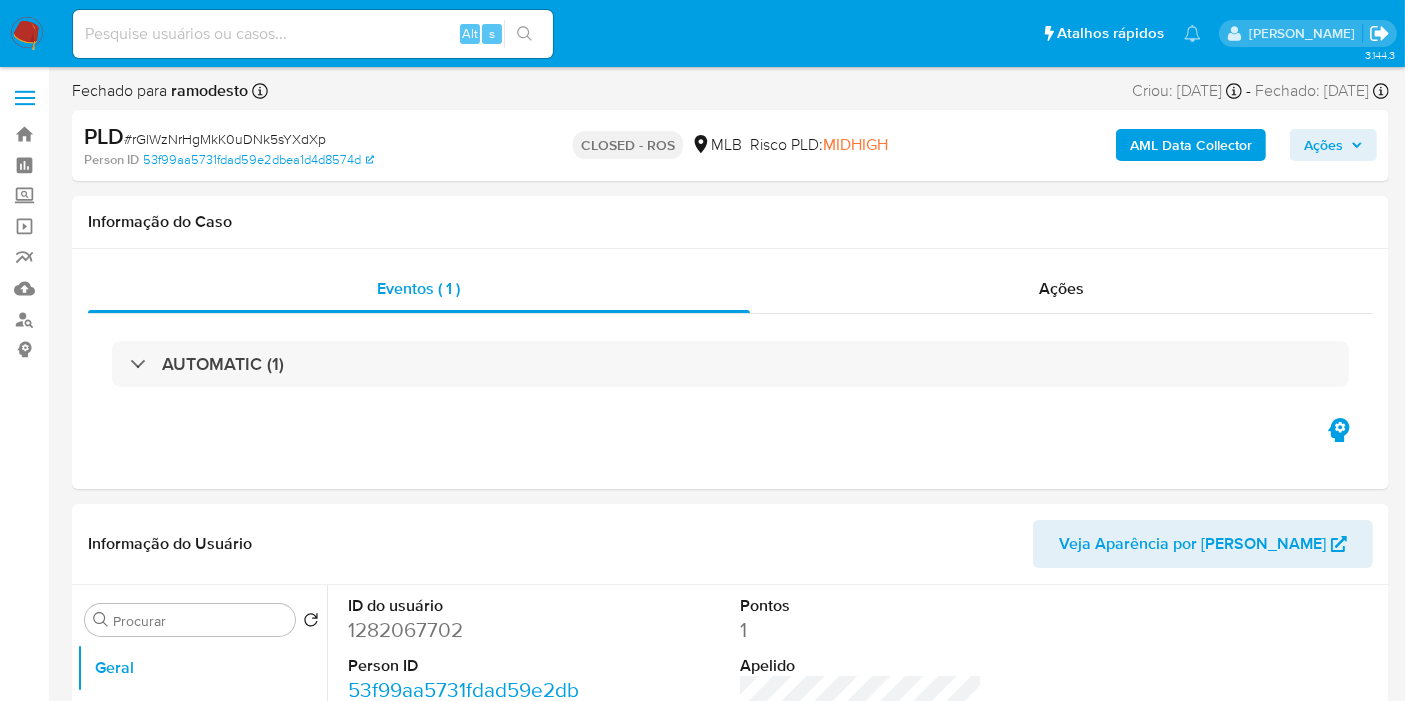 click 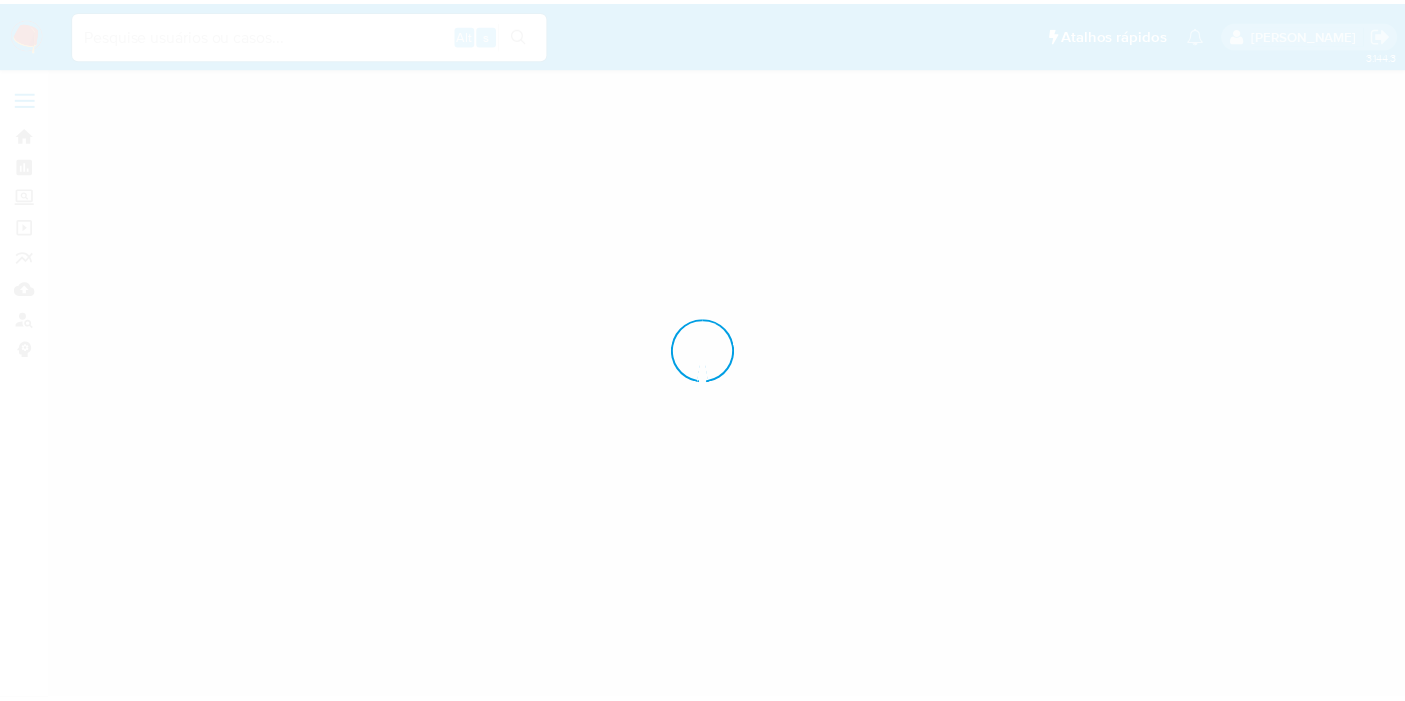 scroll, scrollTop: 0, scrollLeft: 0, axis: both 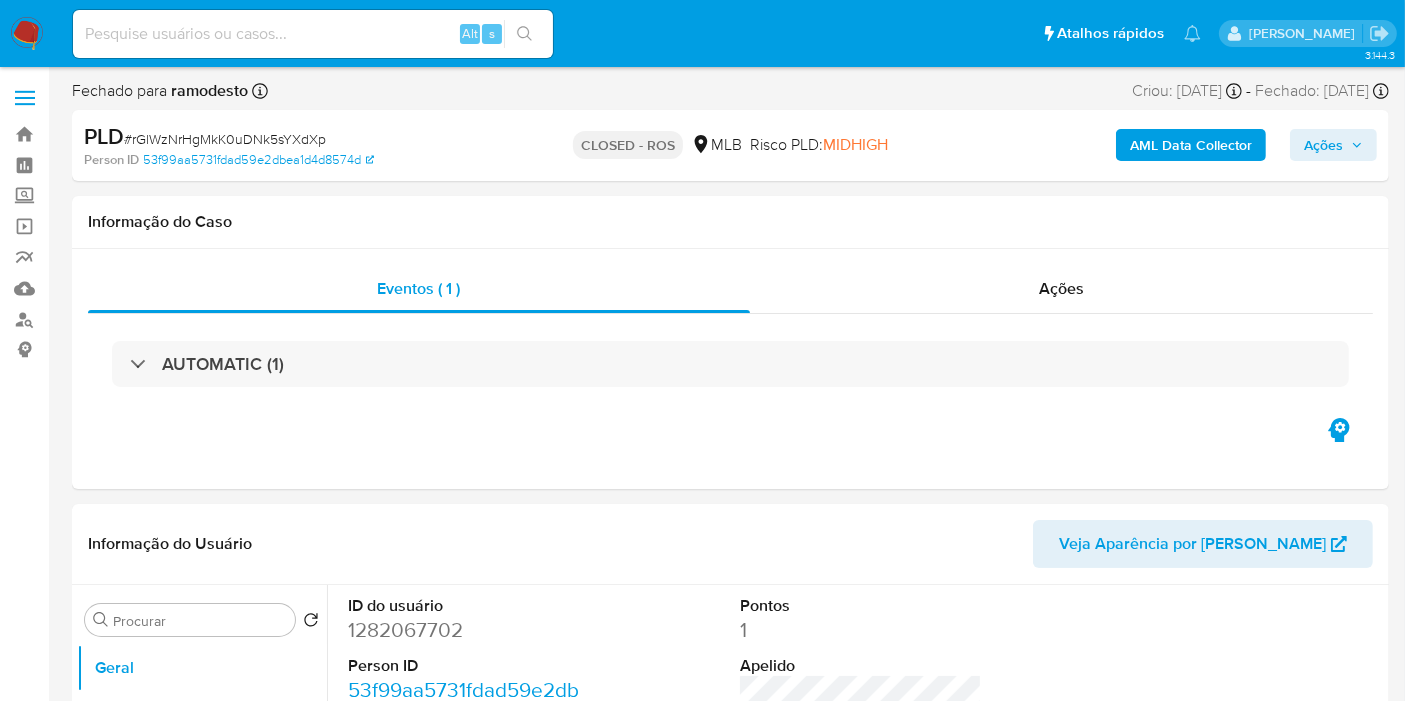 select on "10" 